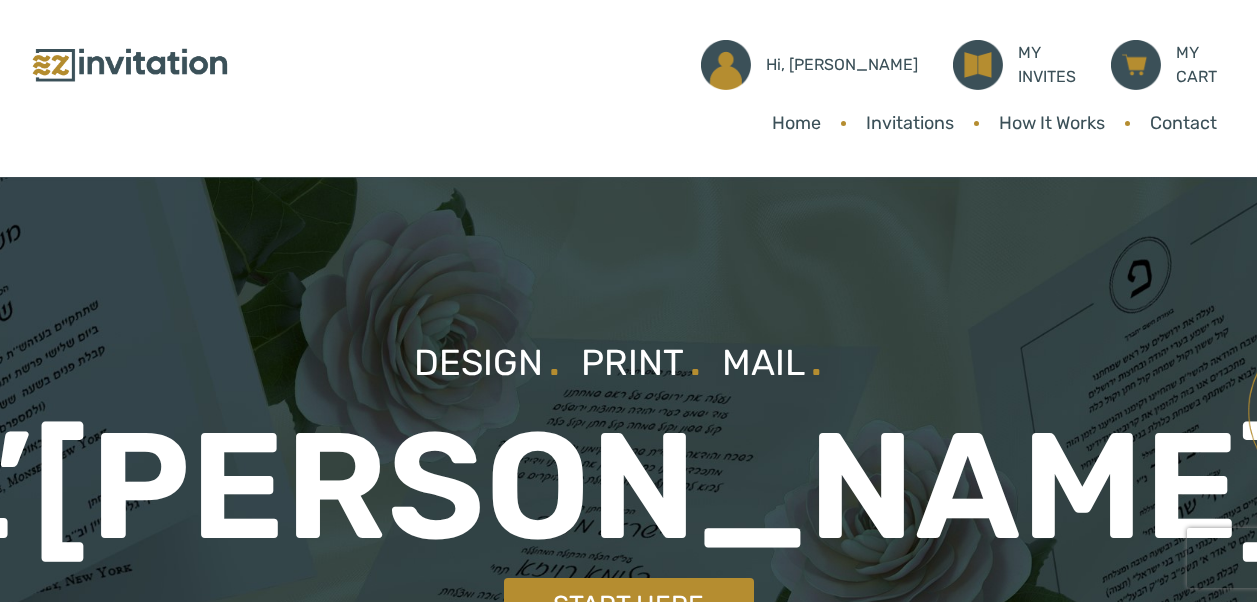 scroll, scrollTop: 0, scrollLeft: 0, axis: both 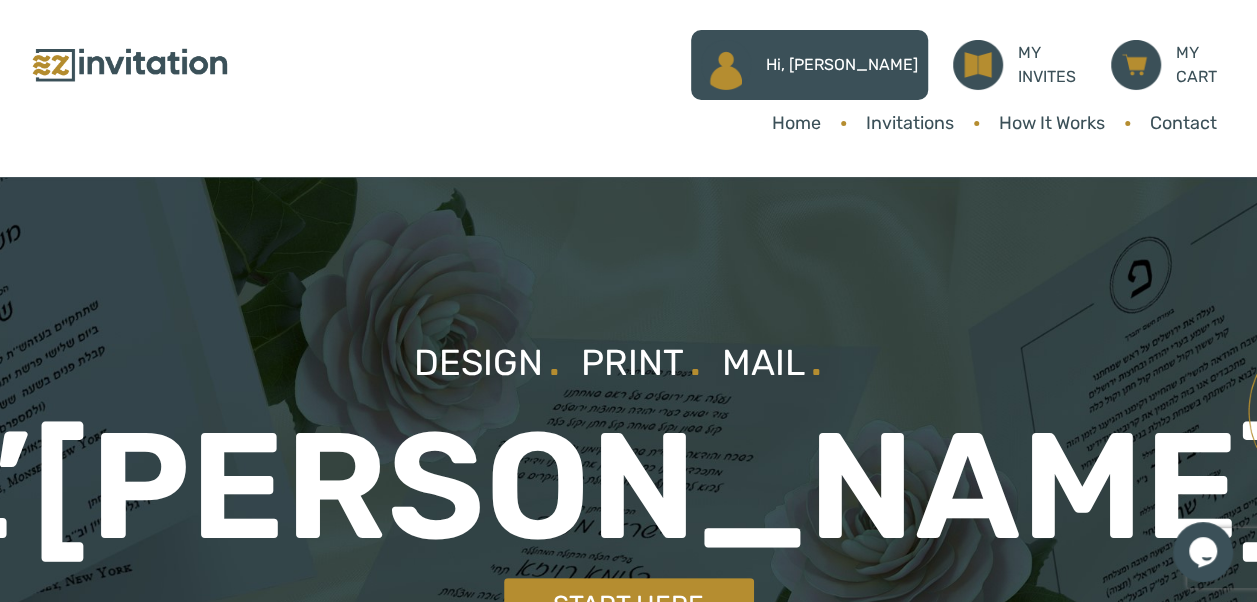 click on "Hi, [PERSON_NAME]" at bounding box center [842, 65] 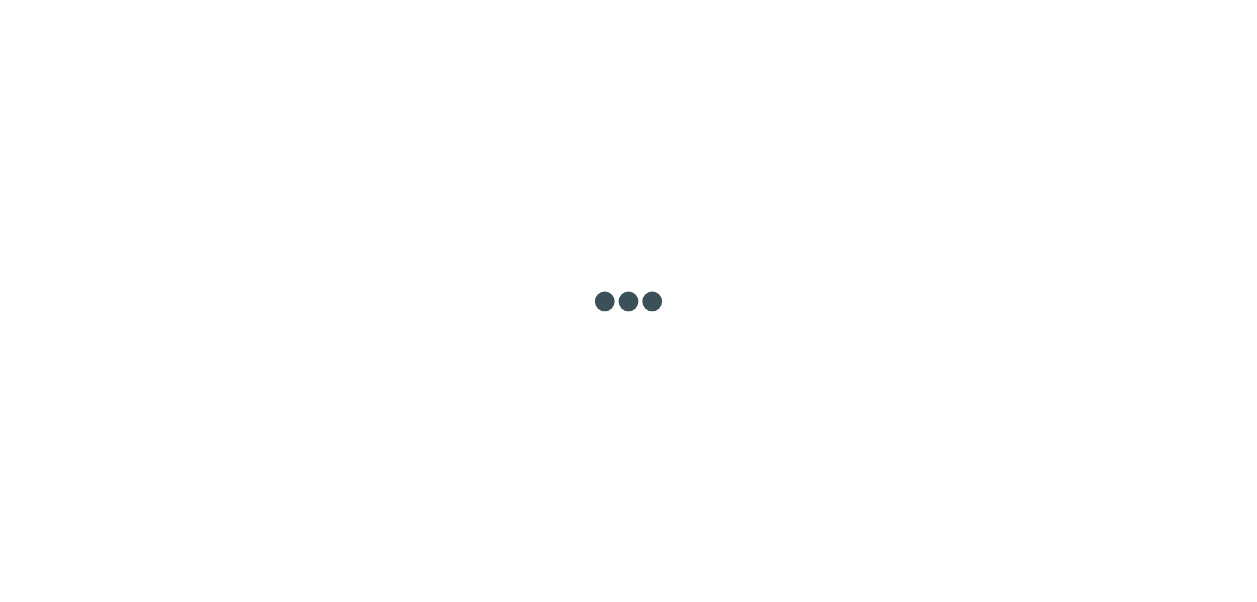 scroll, scrollTop: 0, scrollLeft: 0, axis: both 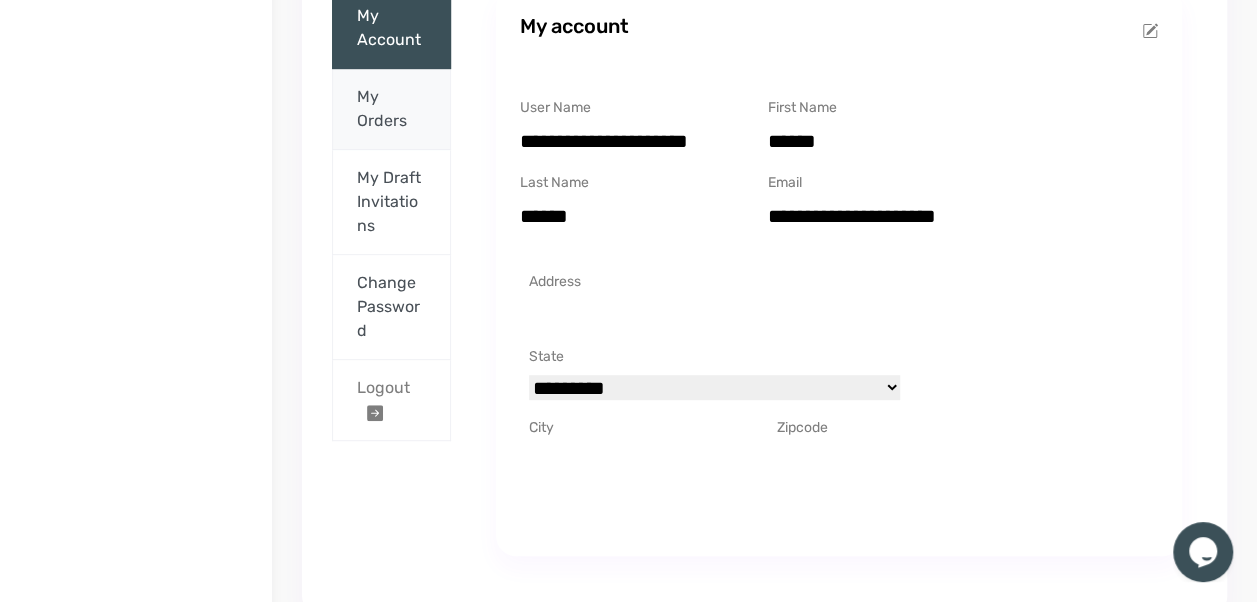 click on "My Orders" at bounding box center [391, 109] 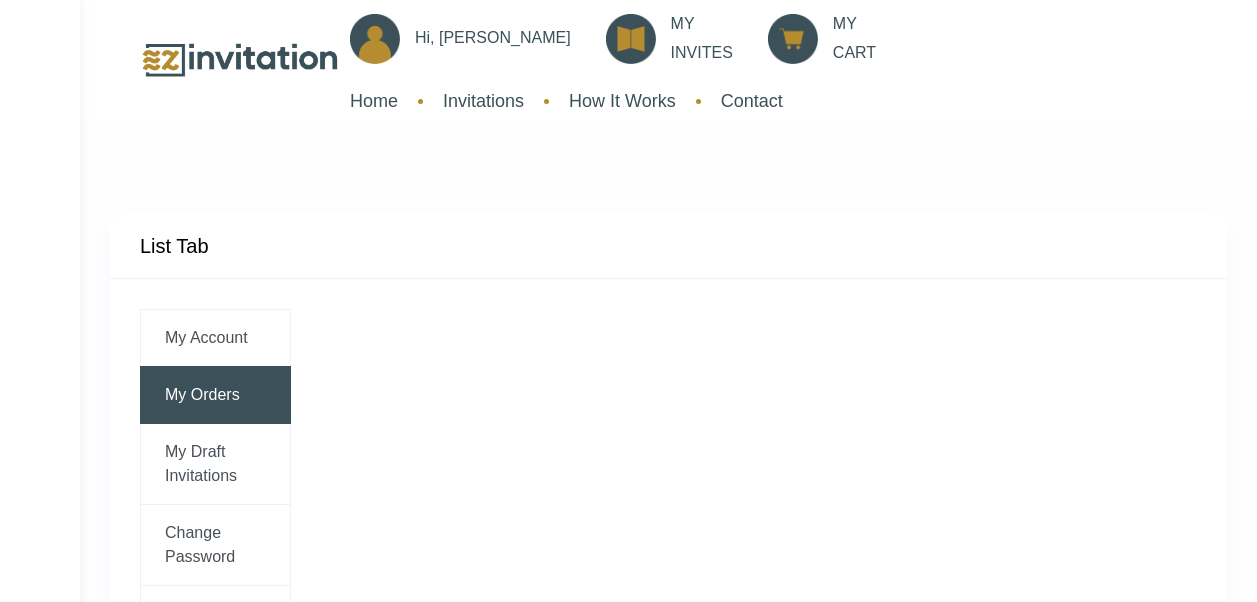 scroll, scrollTop: 0, scrollLeft: 0, axis: both 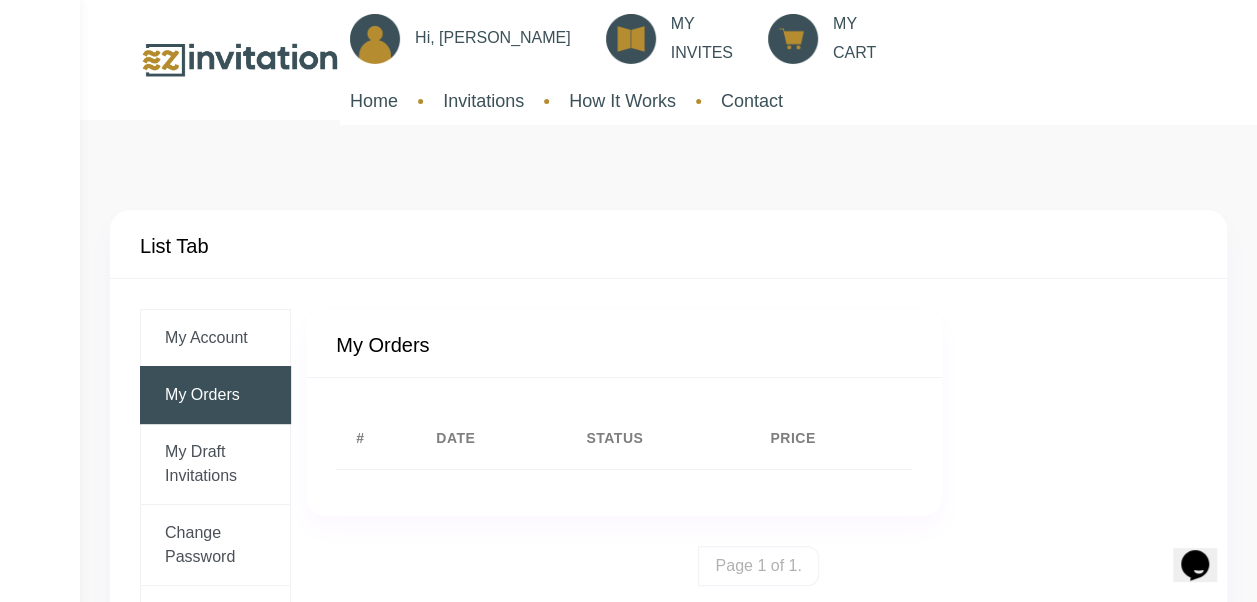 click on "My Orders" at bounding box center (382, 345) 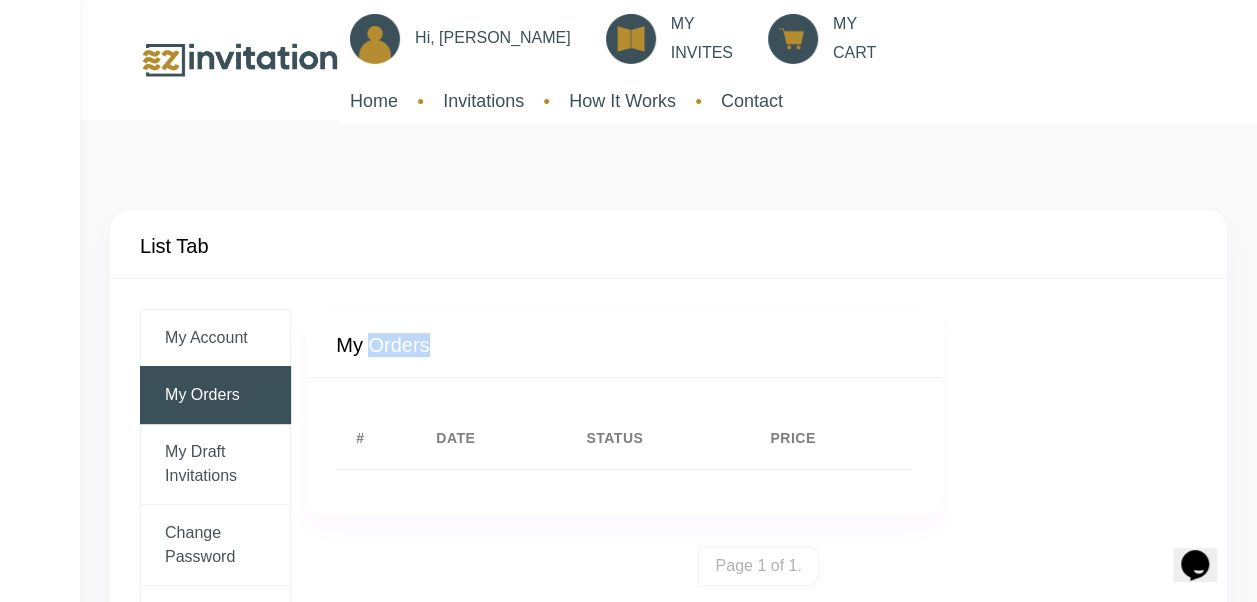 click on "My Orders" at bounding box center [382, 345] 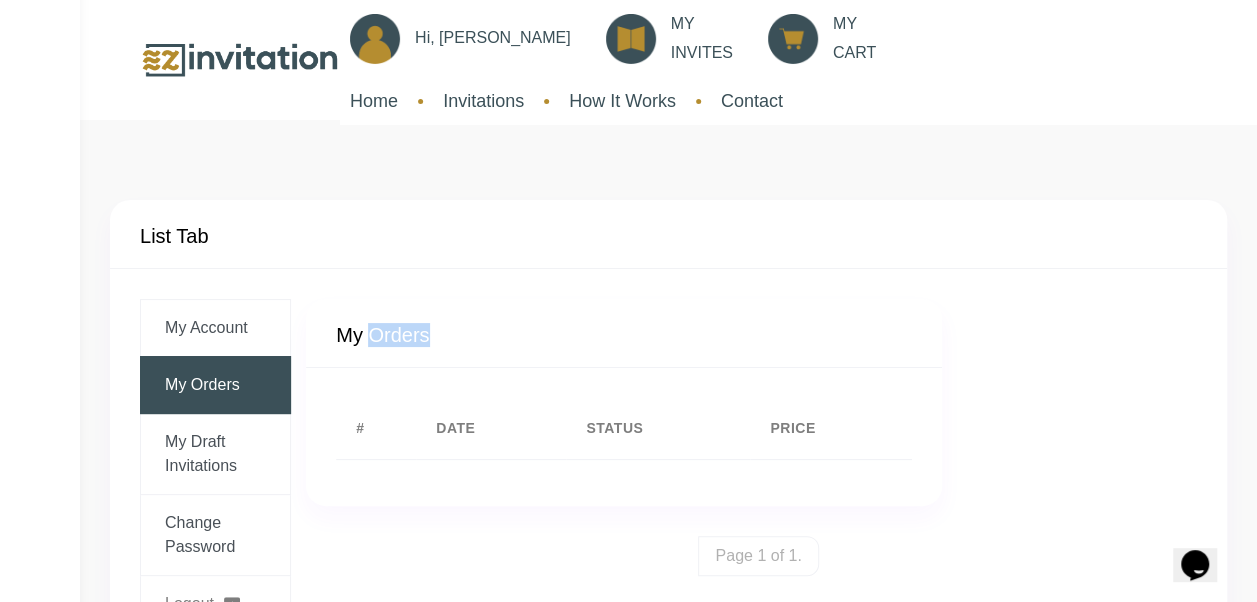 scroll, scrollTop: 0, scrollLeft: 0, axis: both 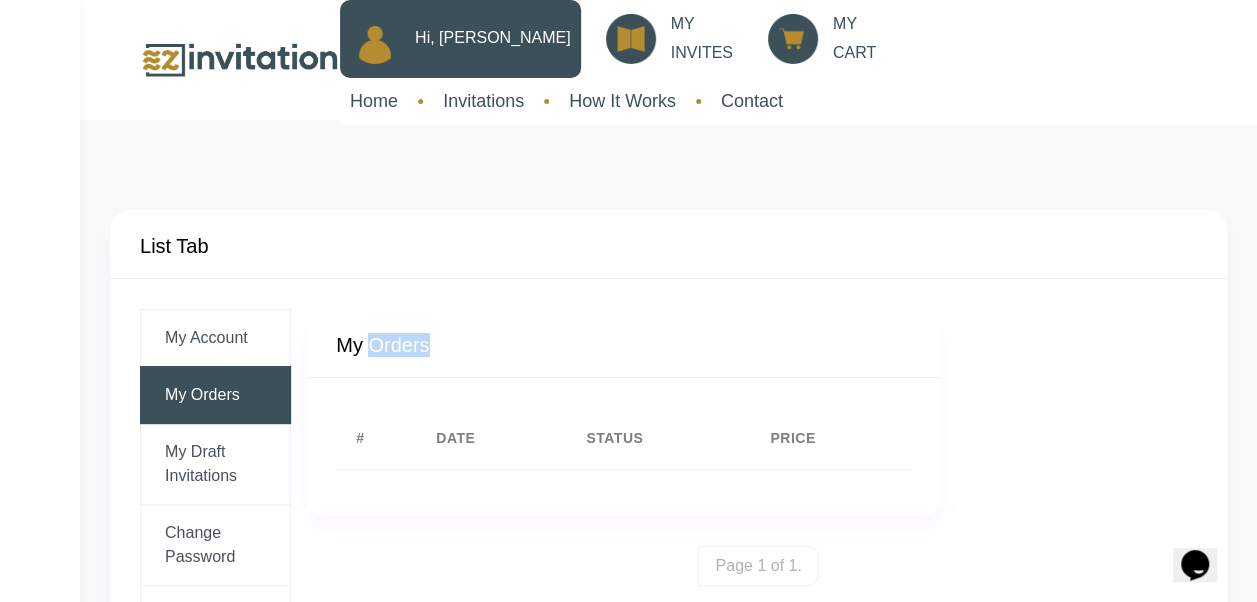 click on "Hi, [PERSON_NAME]" at bounding box center [493, 38] 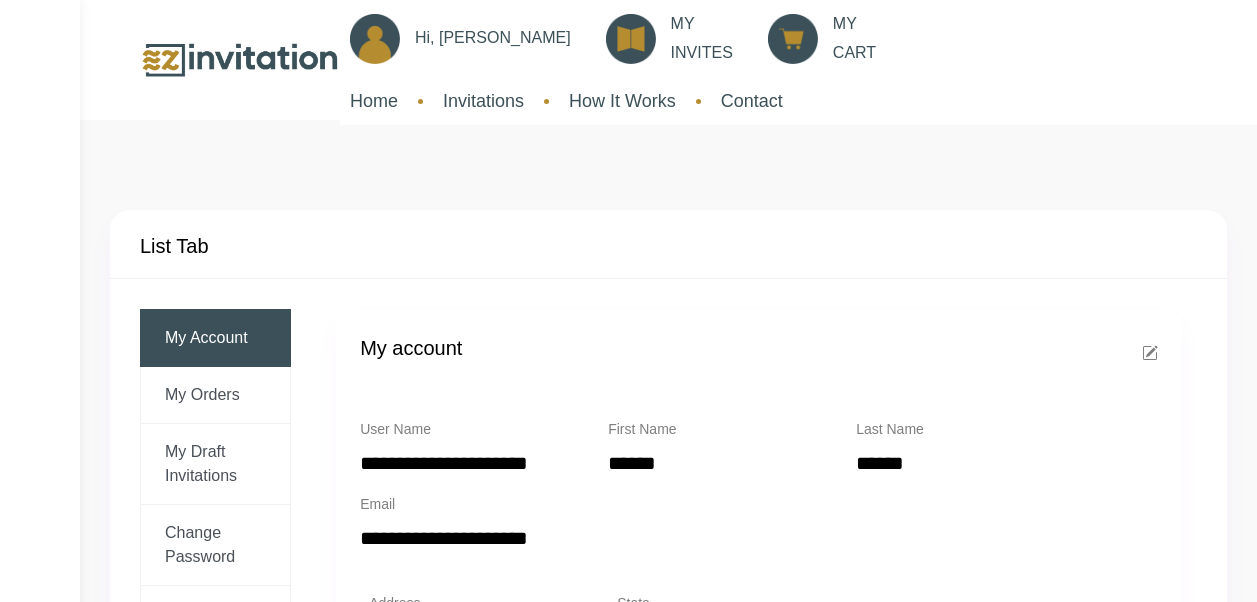 scroll, scrollTop: 0, scrollLeft: 0, axis: both 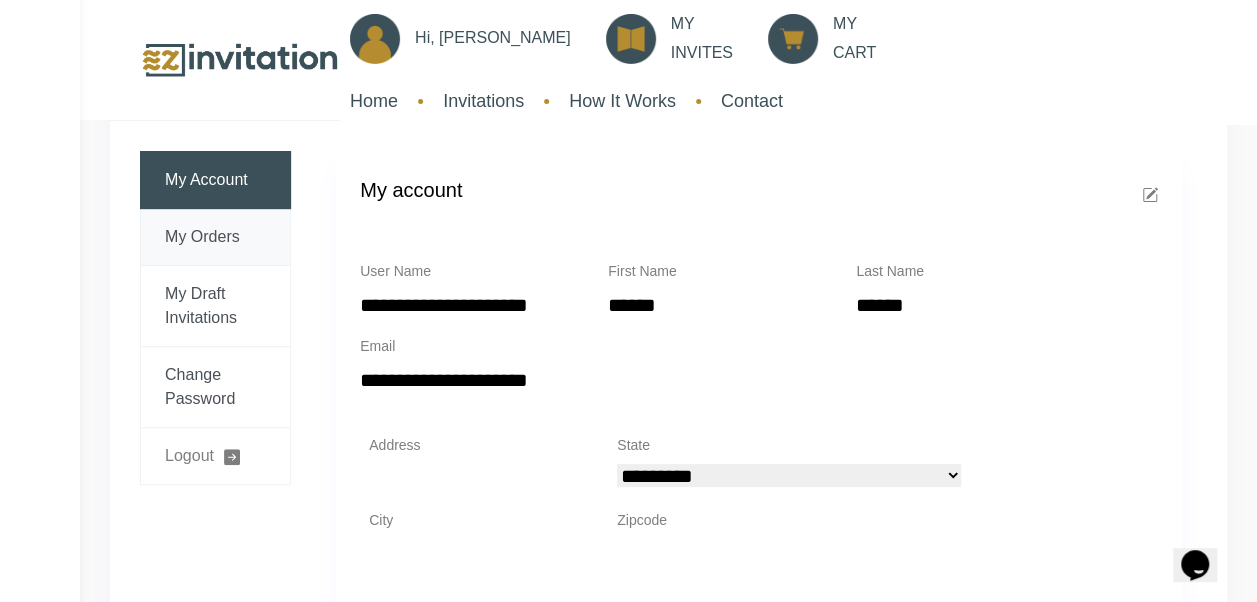 click on "My Orders" at bounding box center [215, 237] 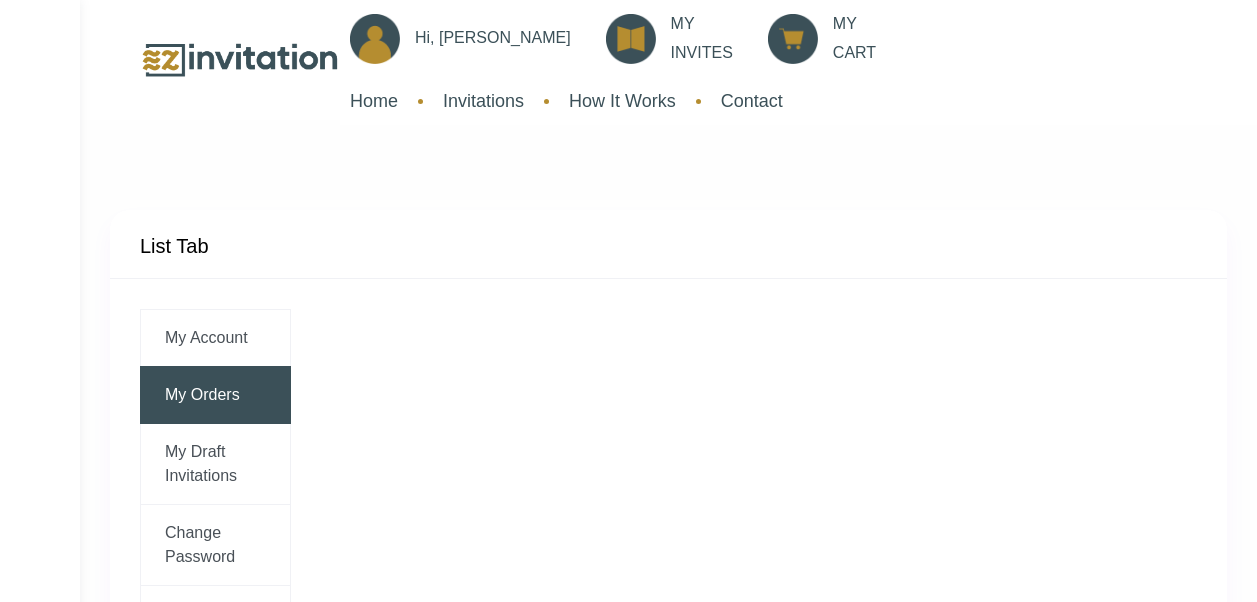 scroll, scrollTop: 0, scrollLeft: 0, axis: both 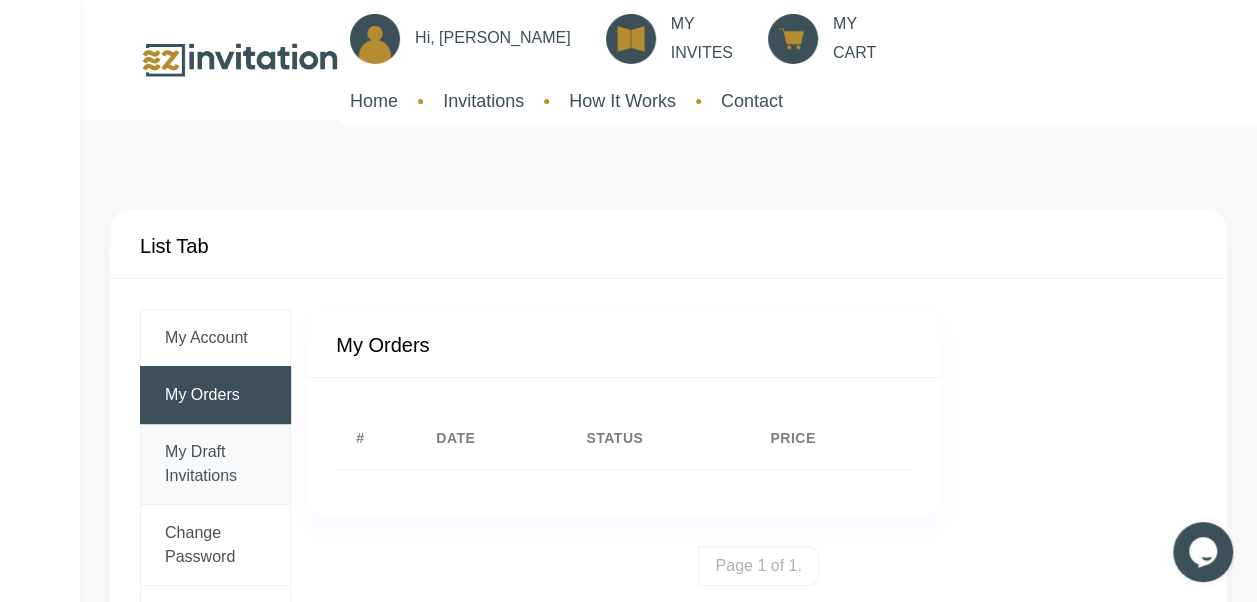 click on "My Draft Invitations" at bounding box center [215, 464] 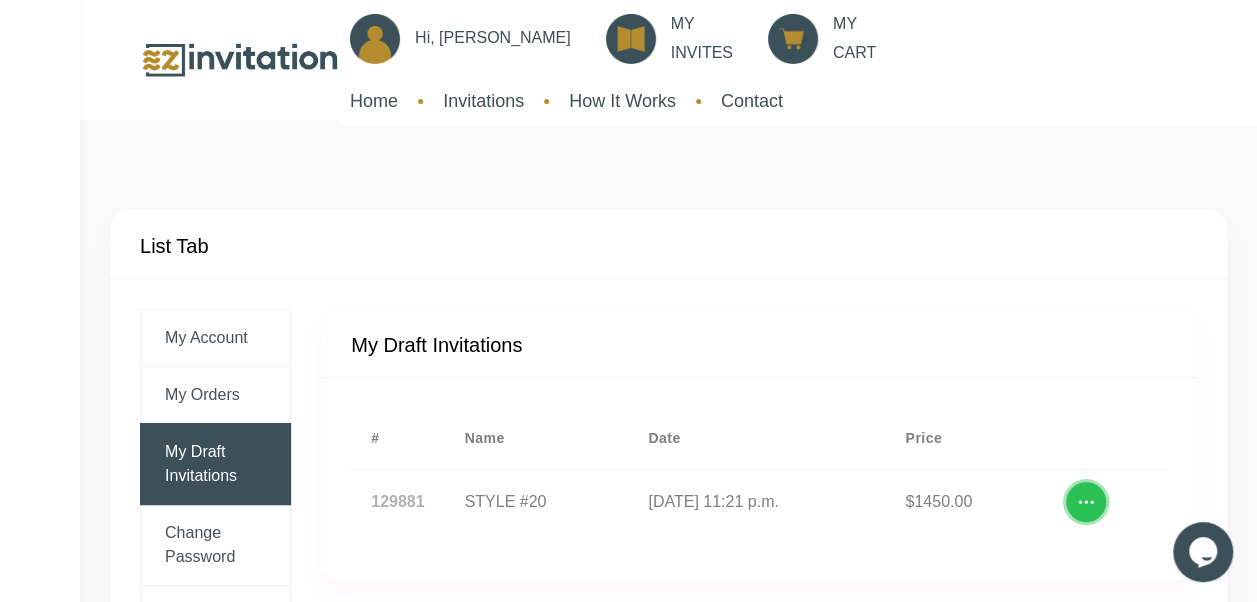 click 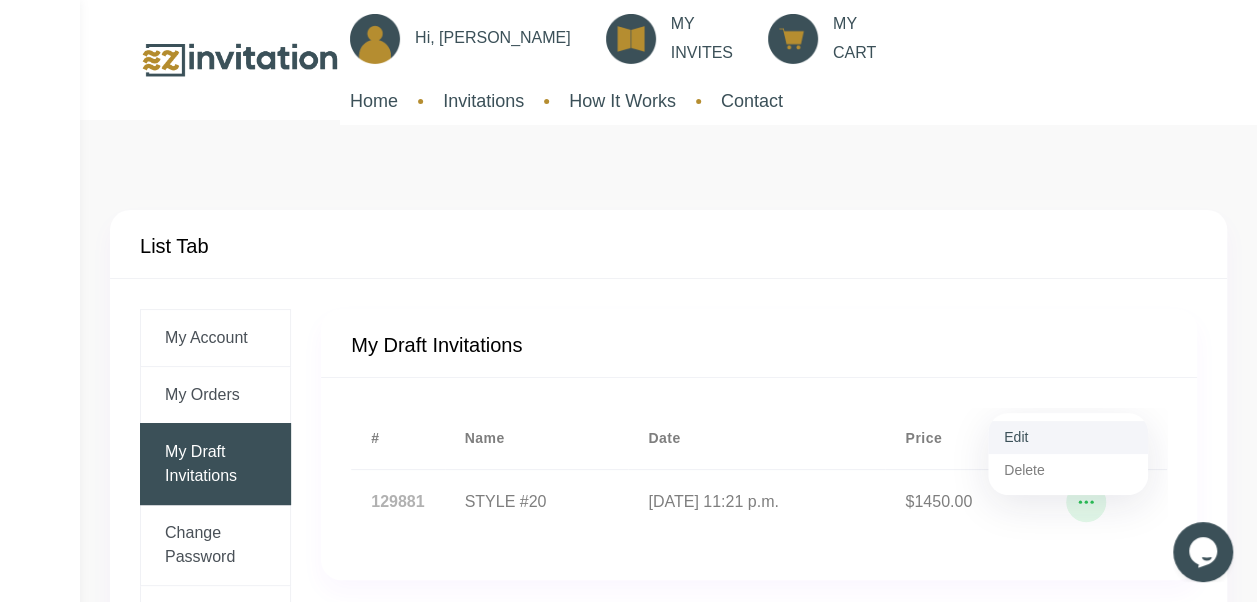 click on "Edit" at bounding box center [1068, 437] 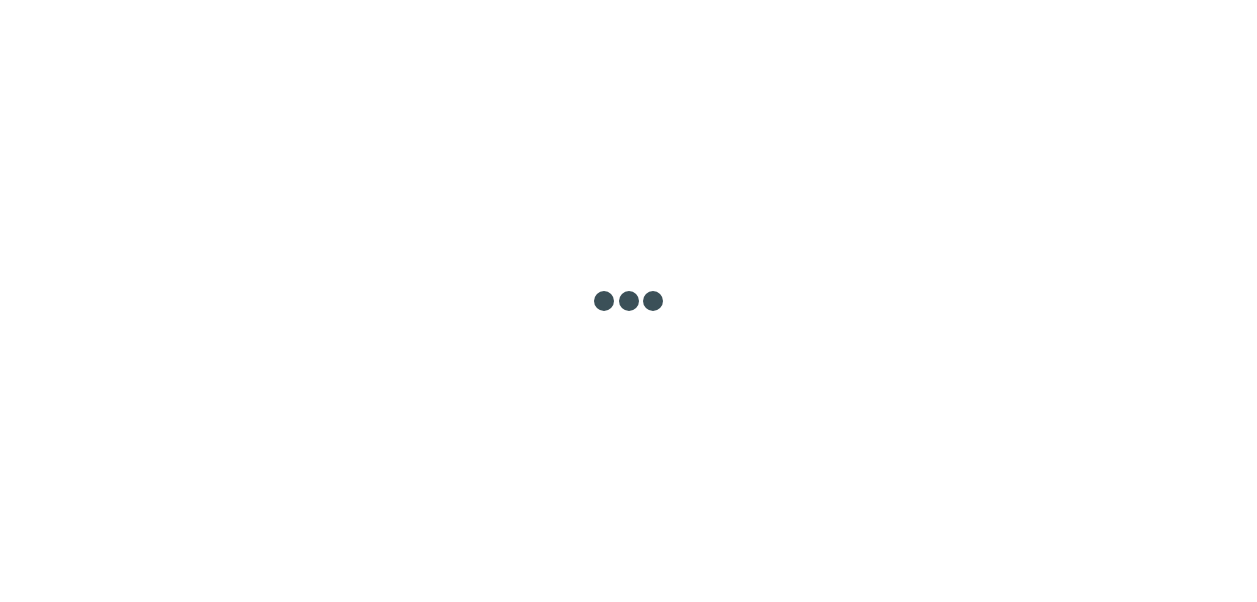 scroll, scrollTop: 0, scrollLeft: 0, axis: both 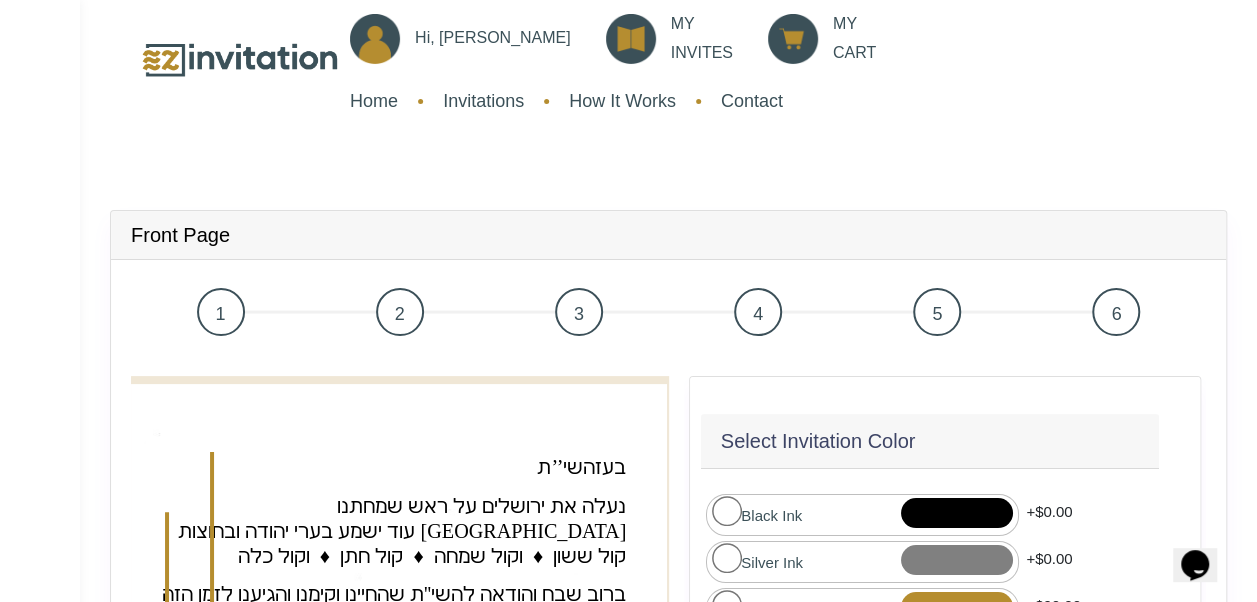 click on "2" at bounding box center [400, 312] 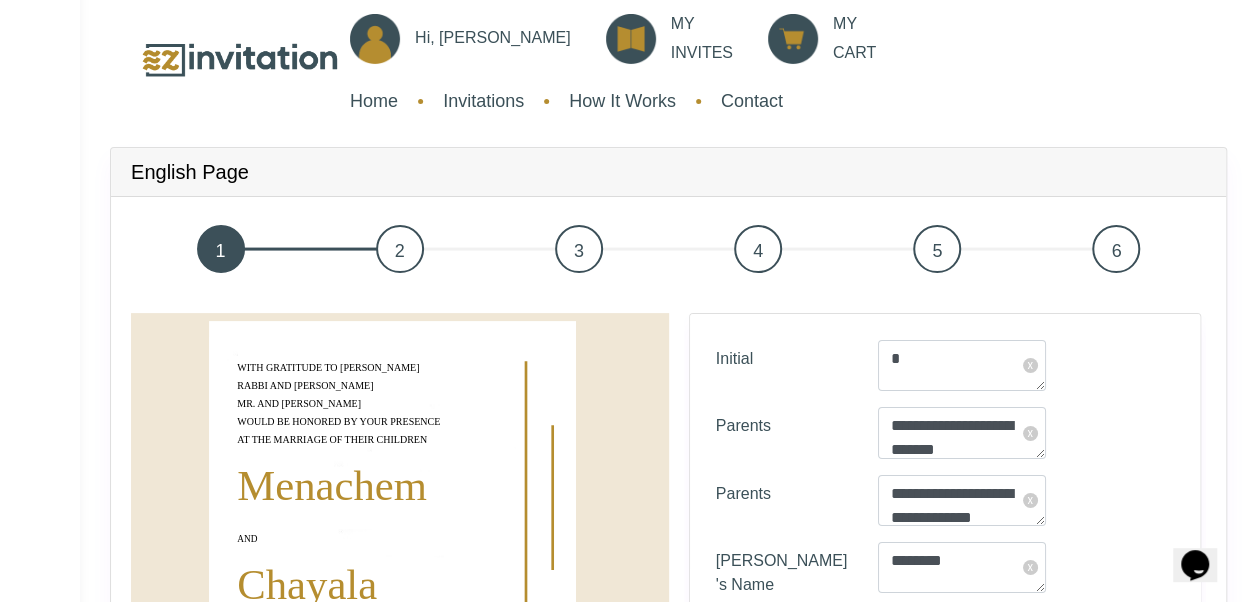 scroll, scrollTop: 0, scrollLeft: 0, axis: both 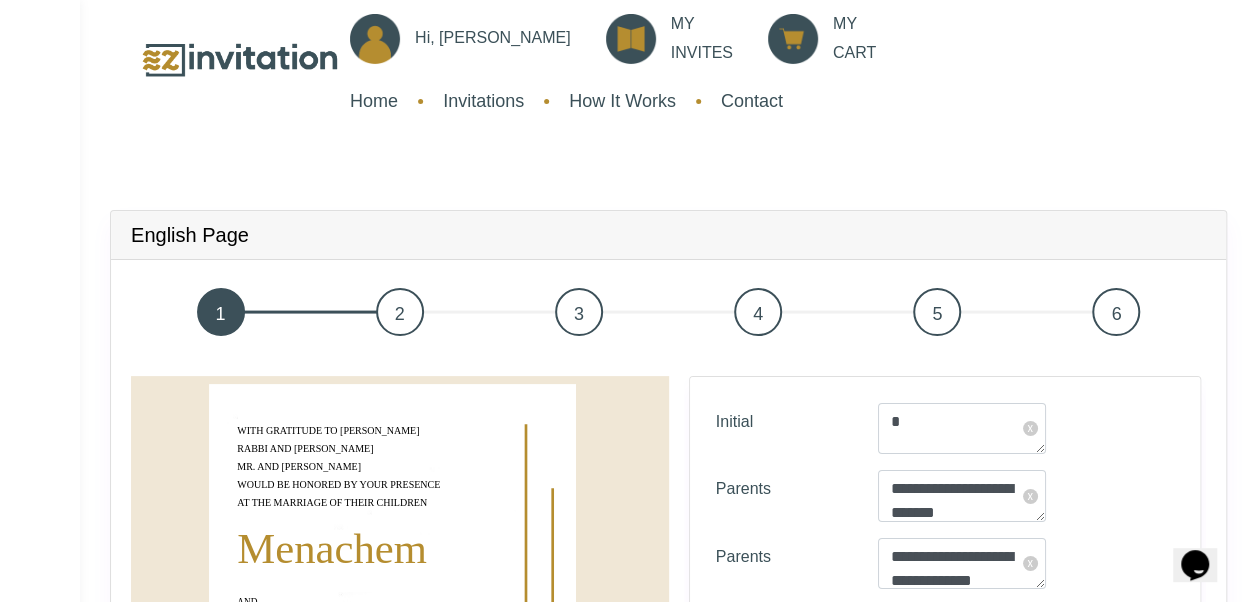 click on "4" at bounding box center [758, 312] 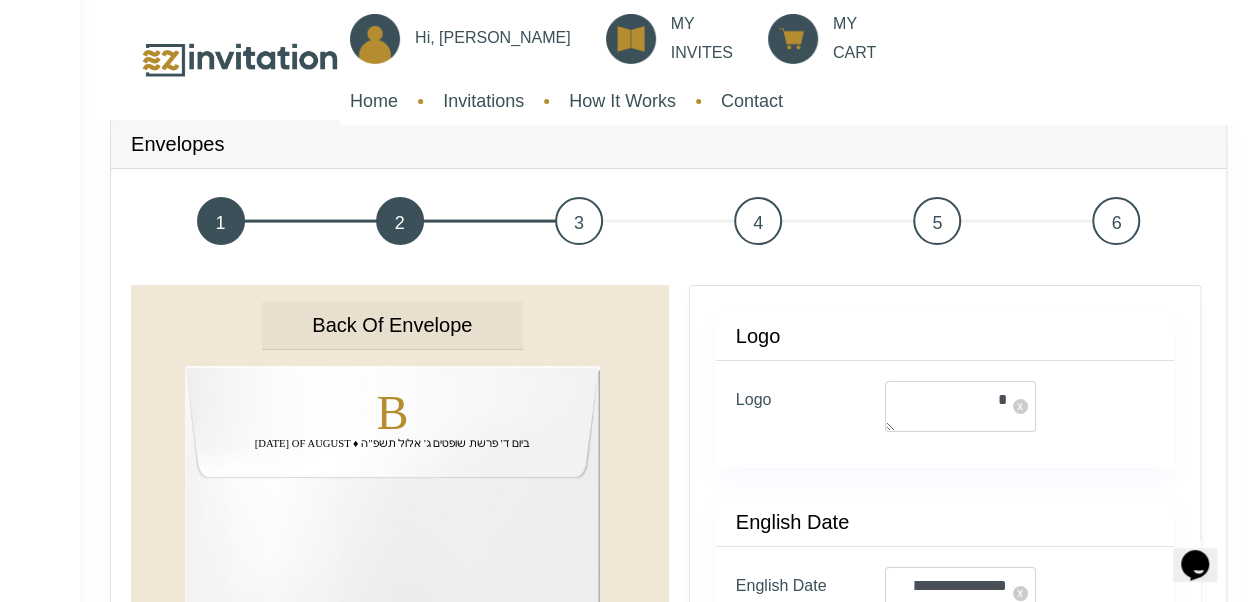 scroll, scrollTop: 0, scrollLeft: 0, axis: both 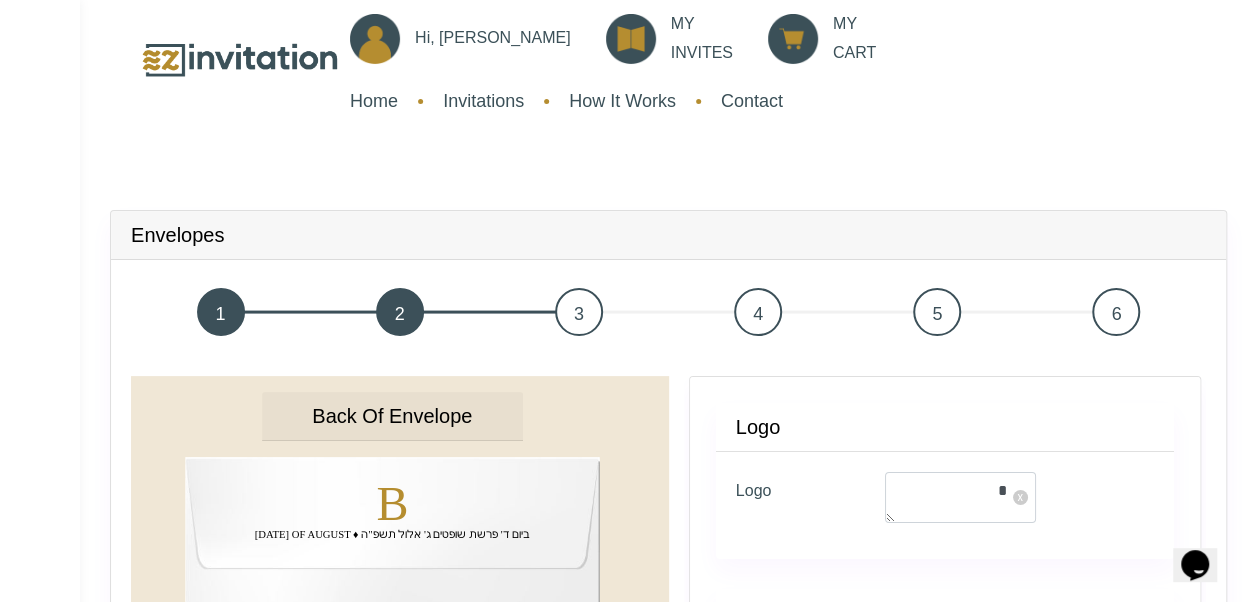 click on "4" at bounding box center (758, 312) 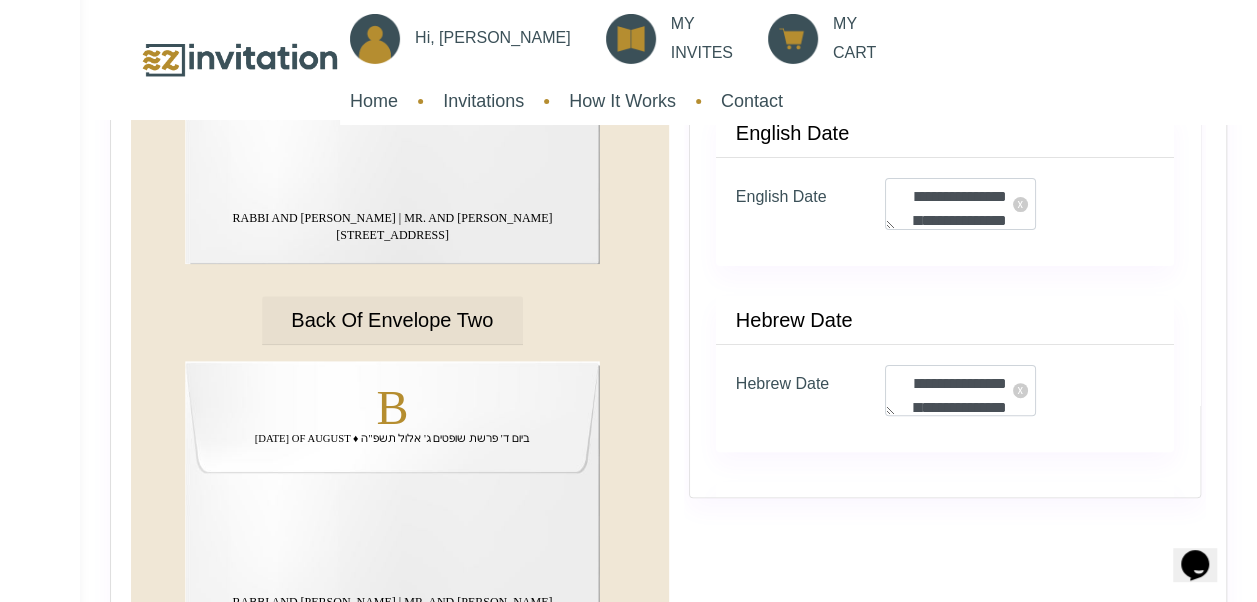 scroll, scrollTop: 560, scrollLeft: 0, axis: vertical 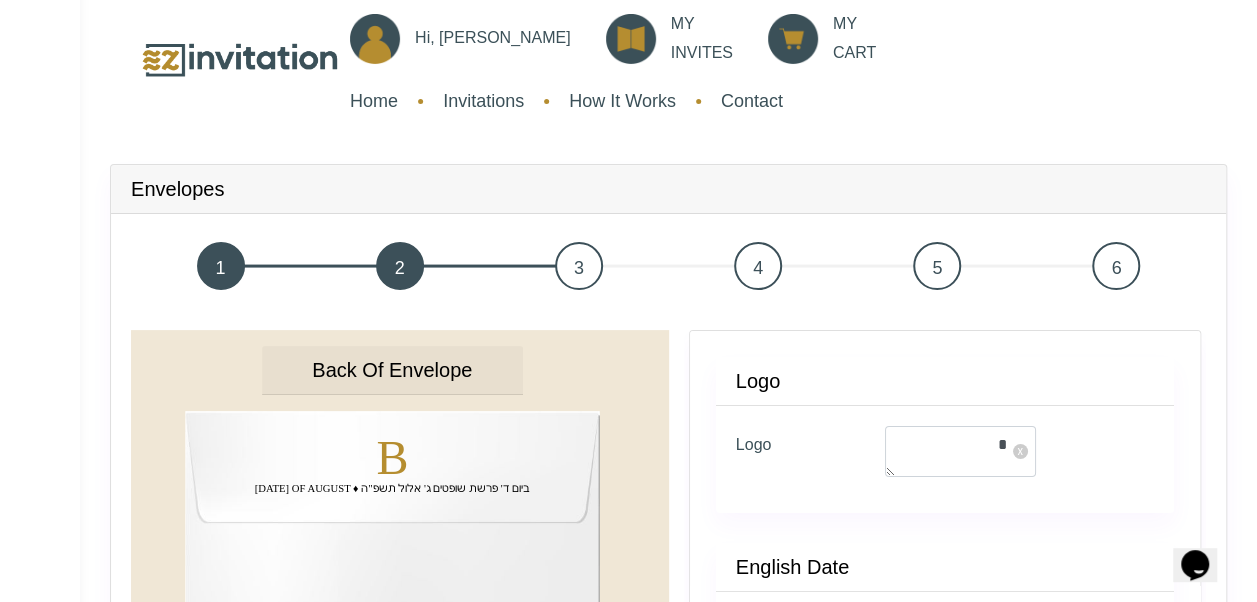 click on "4" at bounding box center (758, 266) 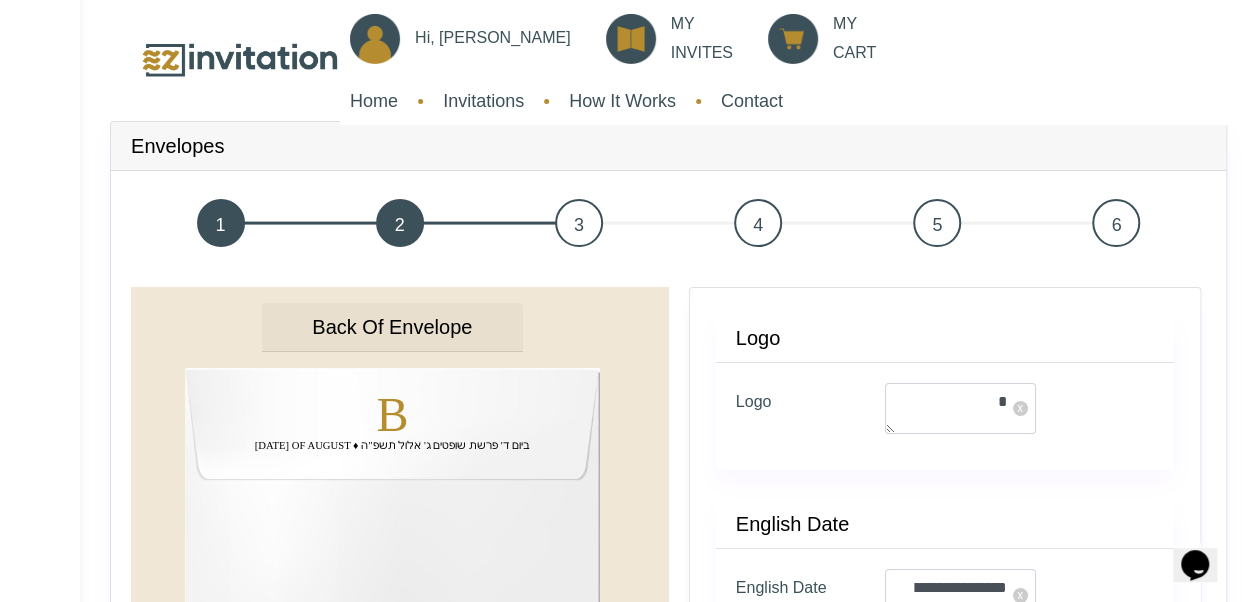 scroll, scrollTop: 106, scrollLeft: 0, axis: vertical 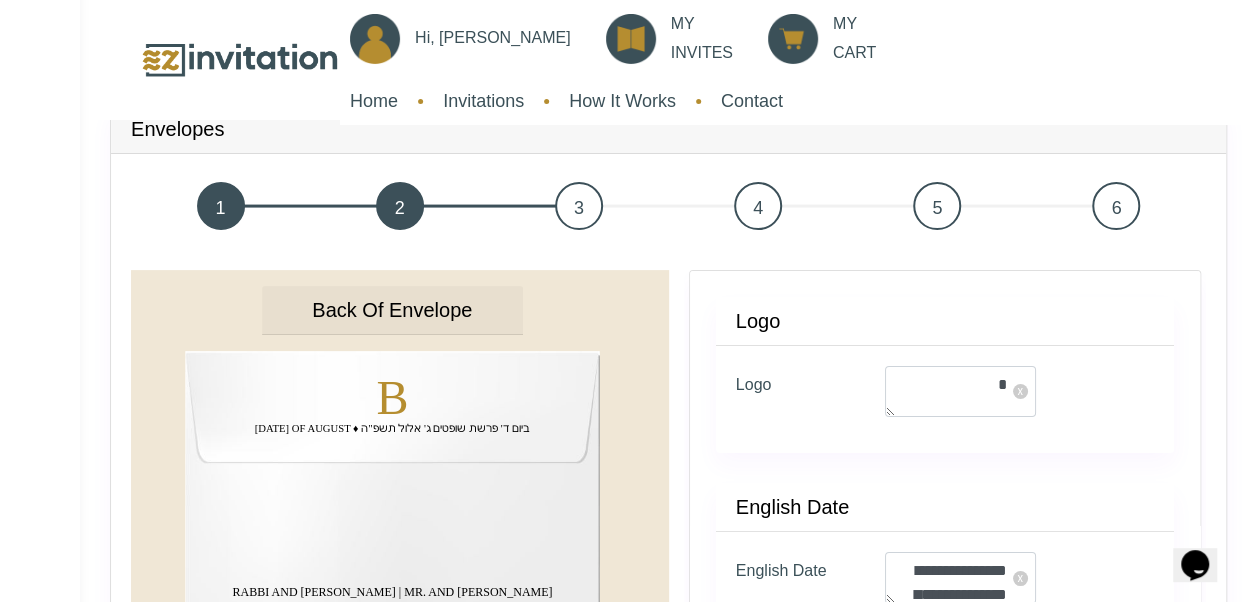 click on "Envelopes
1
2
3
4
5 6 ‏ב‏ * x **** x" at bounding box center [668, 815] 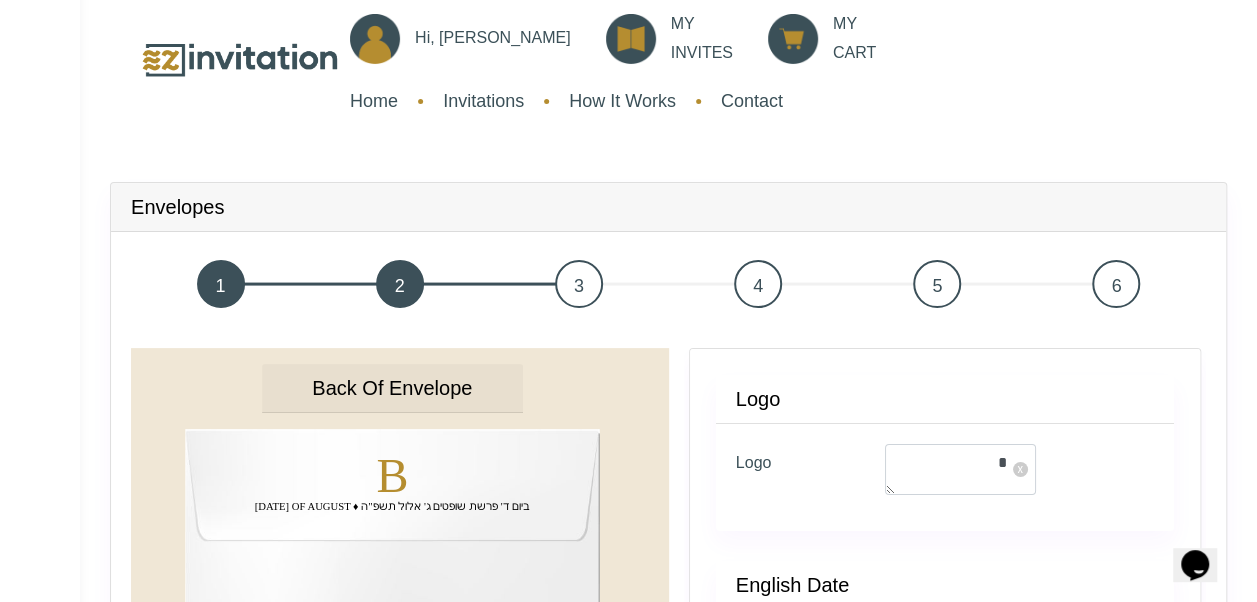 scroll, scrollTop: 0, scrollLeft: 0, axis: both 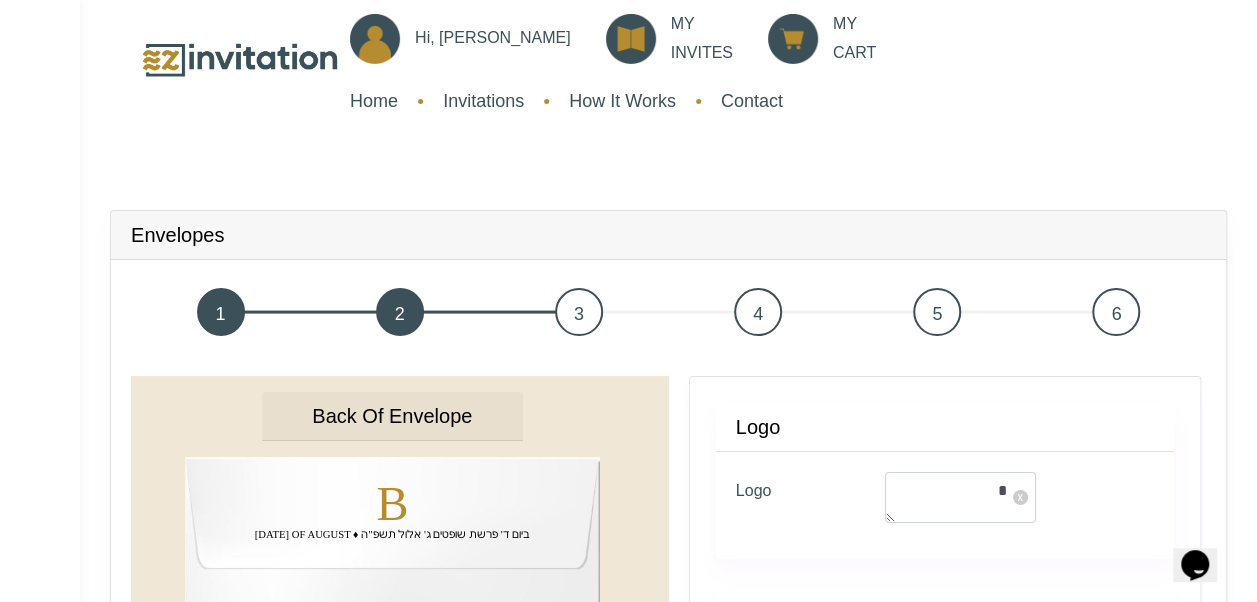 click on "Envelopes
1
2
3
4
5 6 ‏ב‏ *" at bounding box center (668, 861) 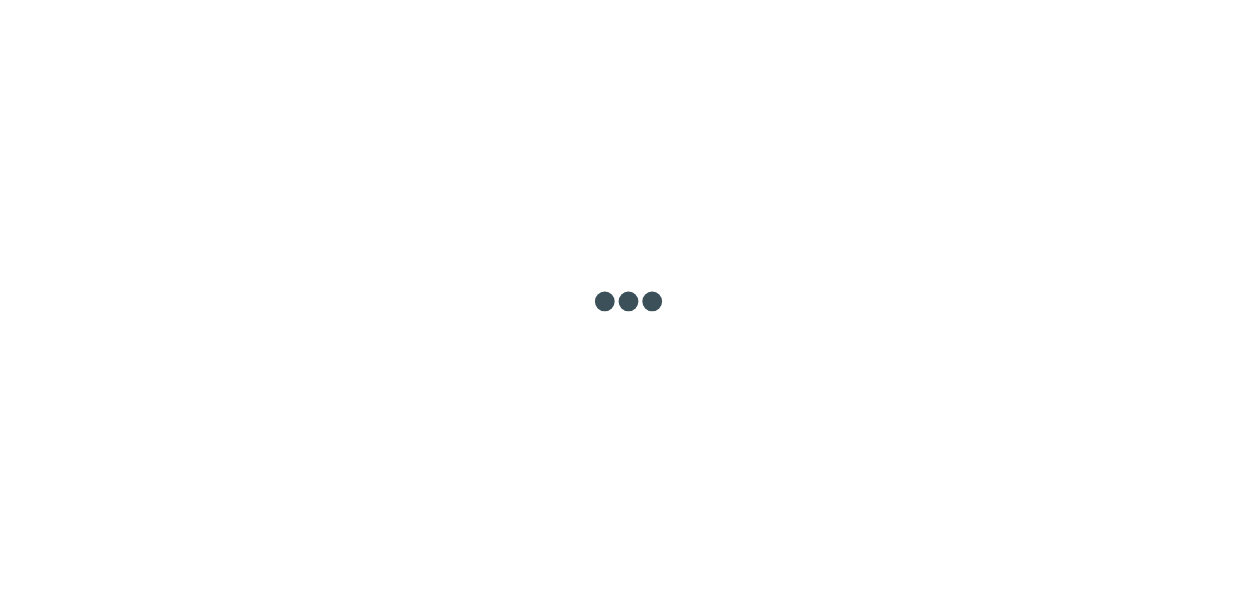 scroll, scrollTop: 0, scrollLeft: 0, axis: both 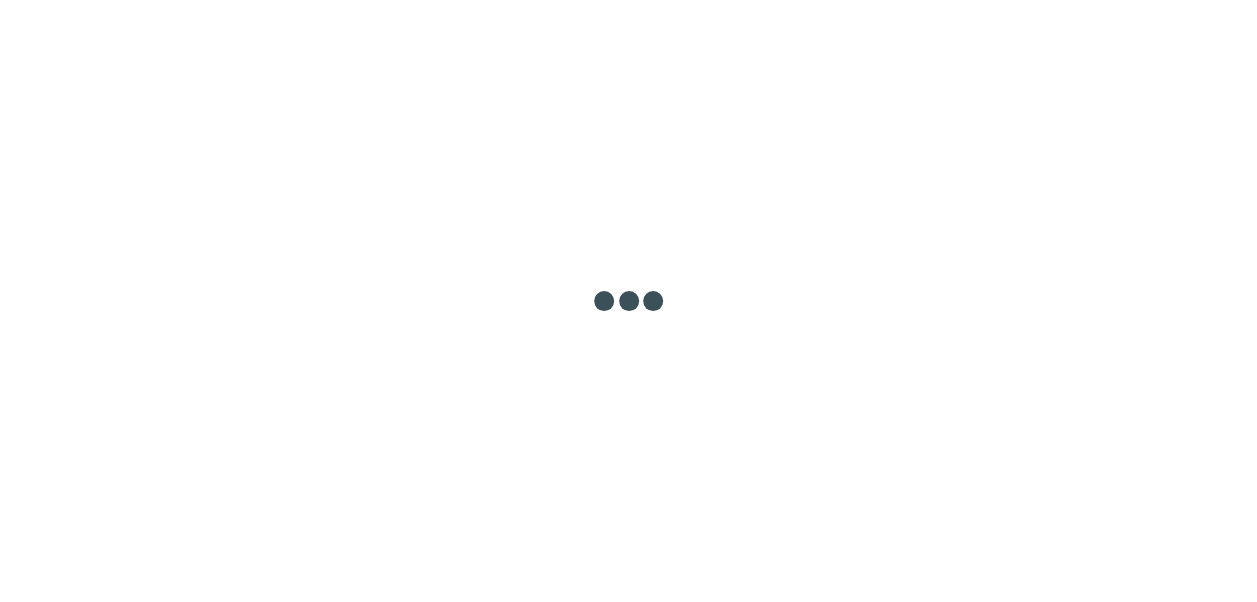 select on "****" 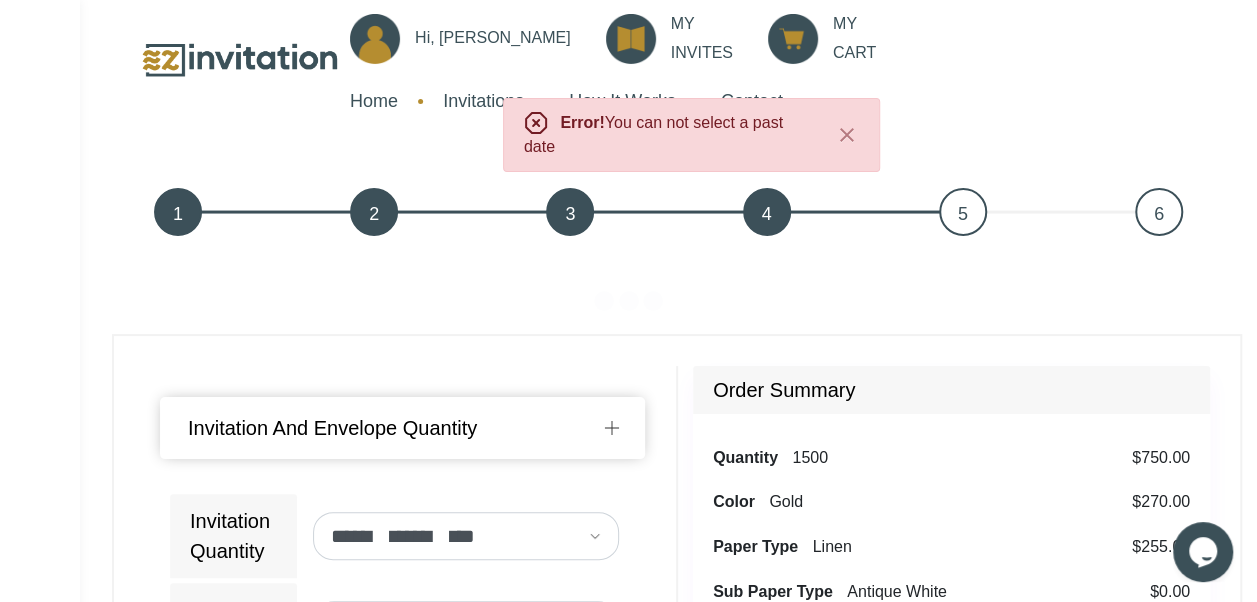 scroll, scrollTop: 0, scrollLeft: 0, axis: both 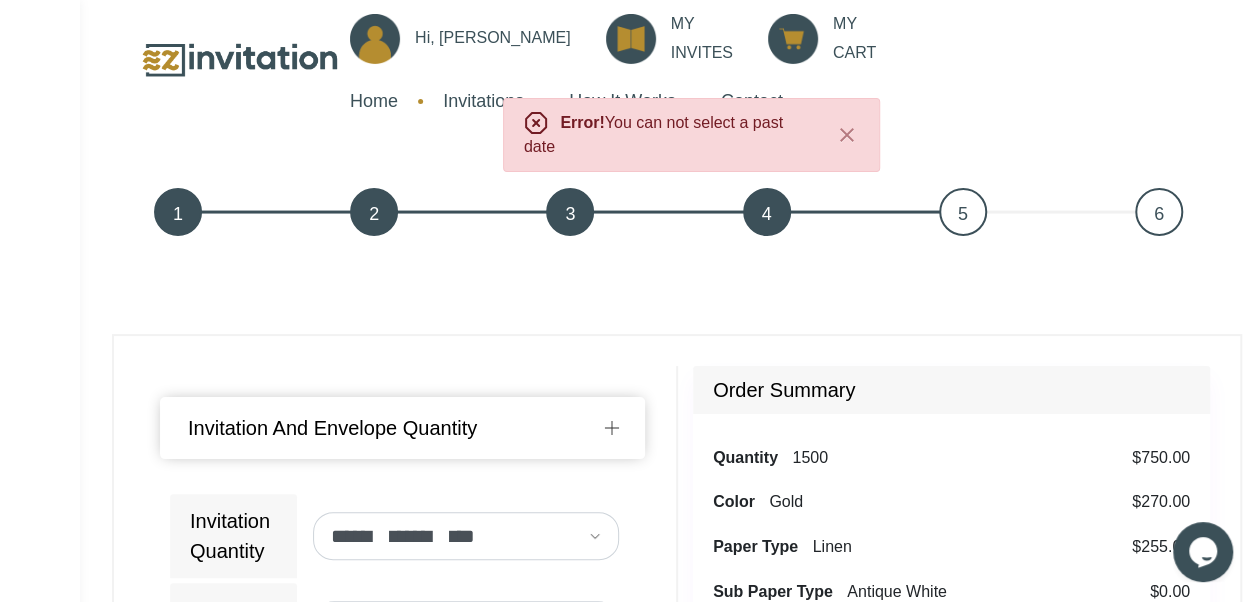 click on "1
2
3
4
5
6
Previous Next
******* ***" at bounding box center (668, 808) 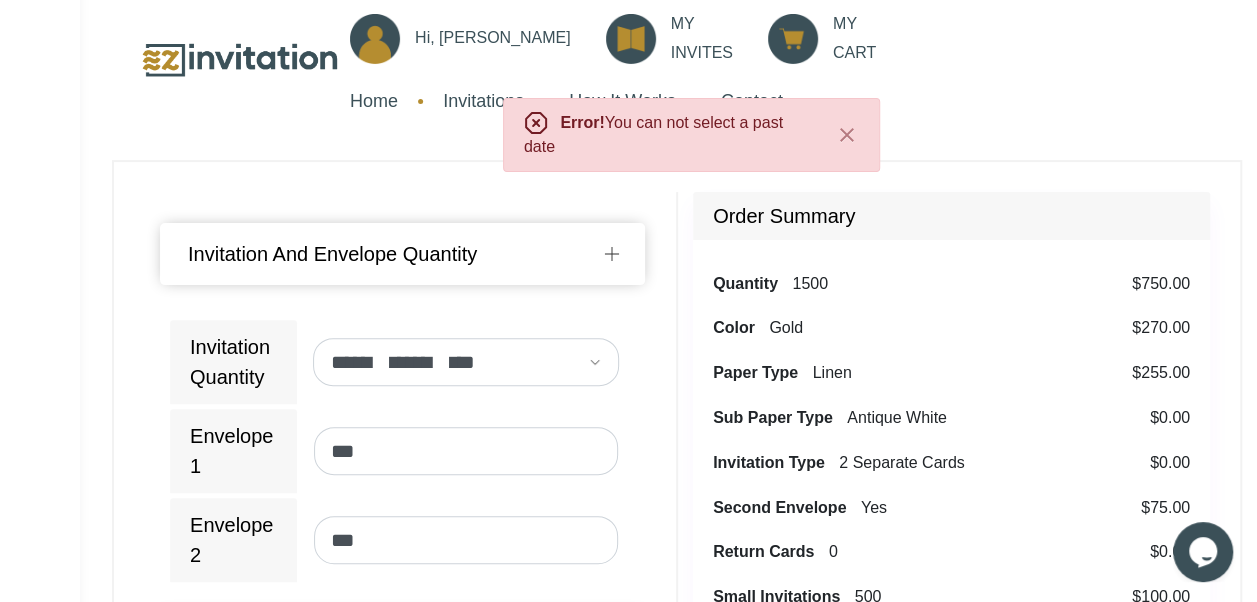 scroll, scrollTop: 200, scrollLeft: 0, axis: vertical 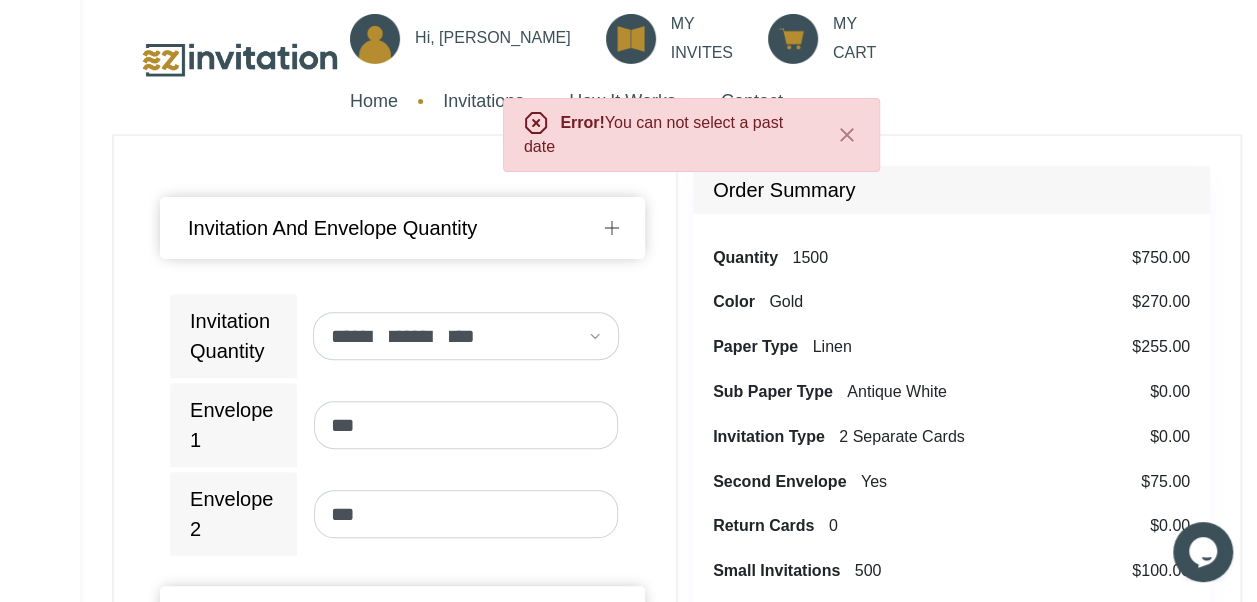 click on "**********" at bounding box center [403, 760] 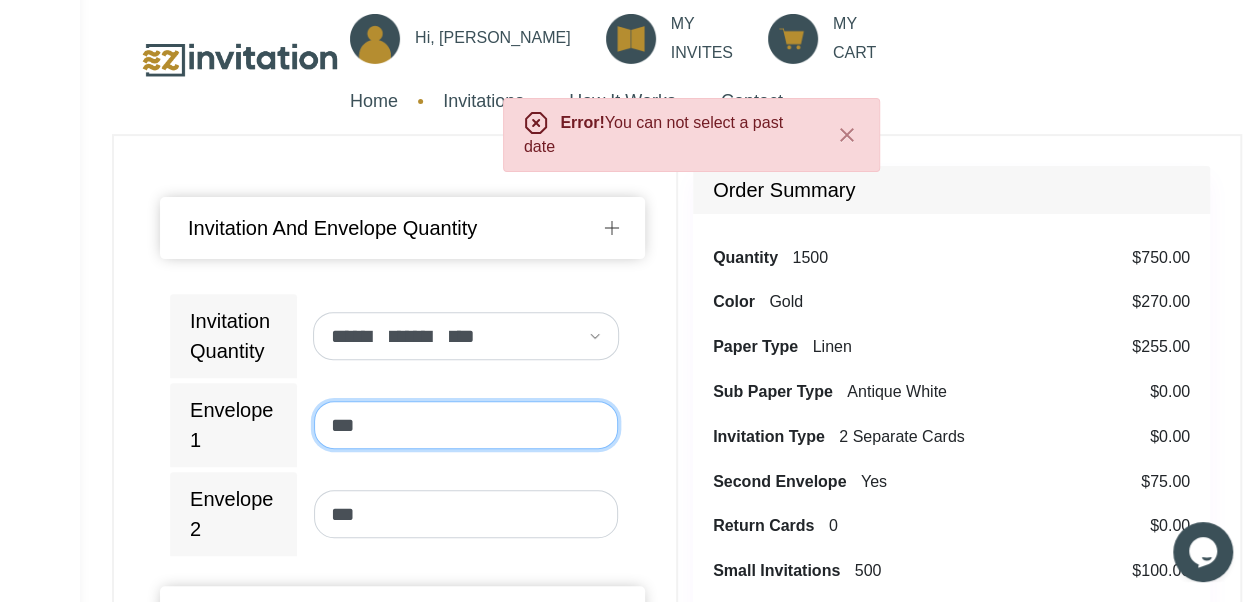 click on "***" at bounding box center [466, 425] 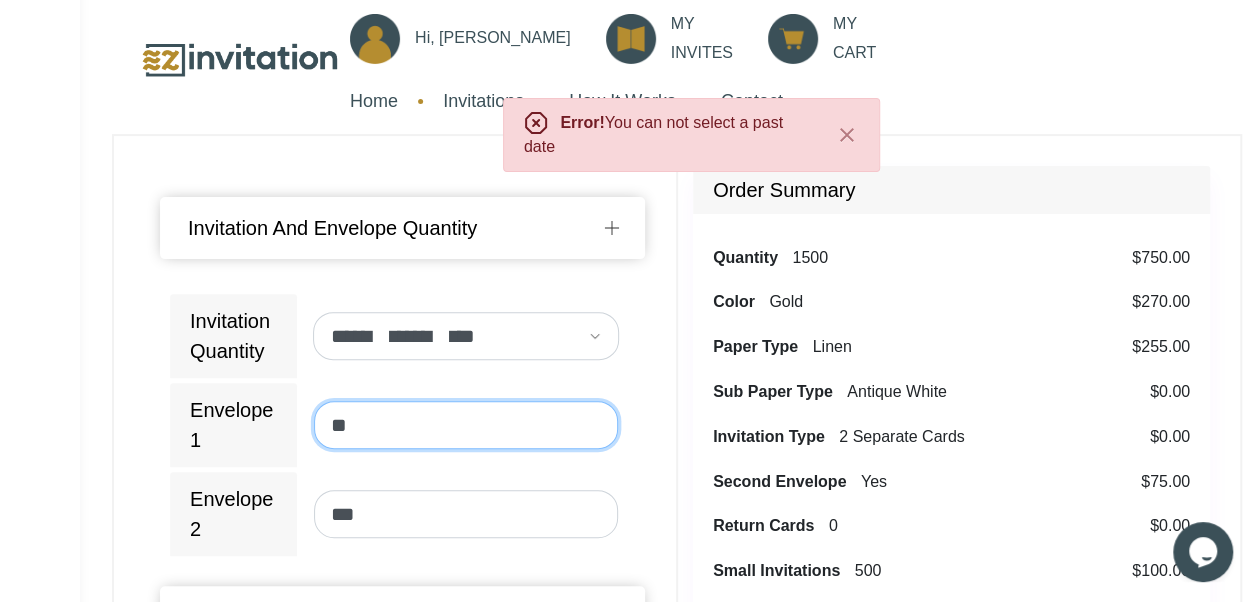 type on "*" 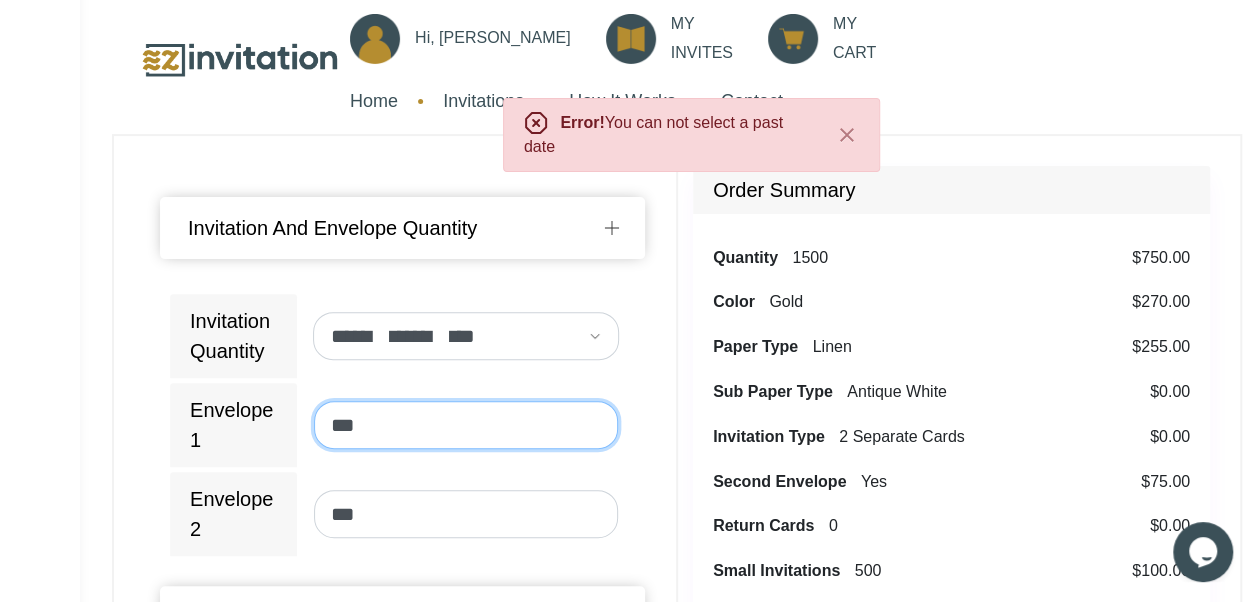 type on "***" 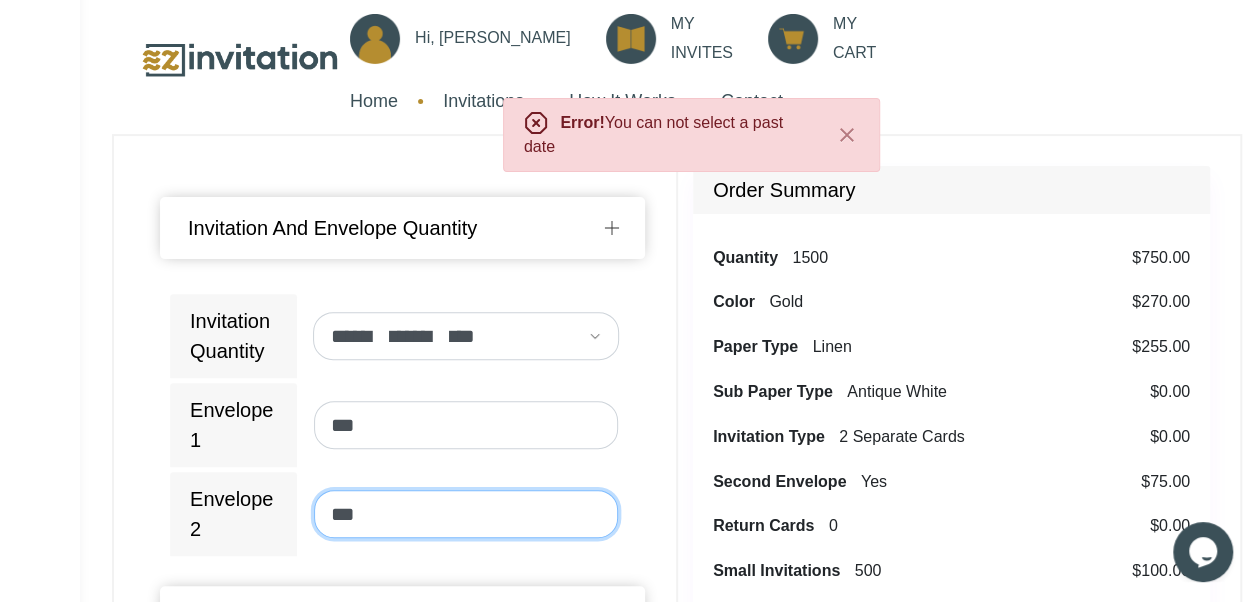 click on "***" at bounding box center [466, 514] 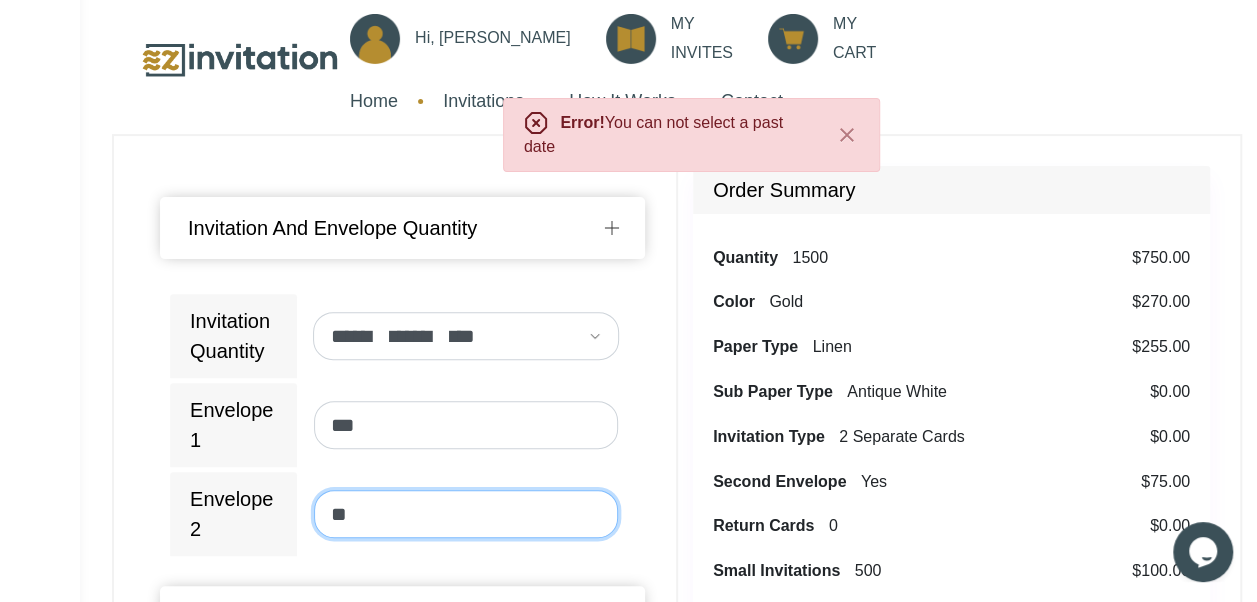 type on "*" 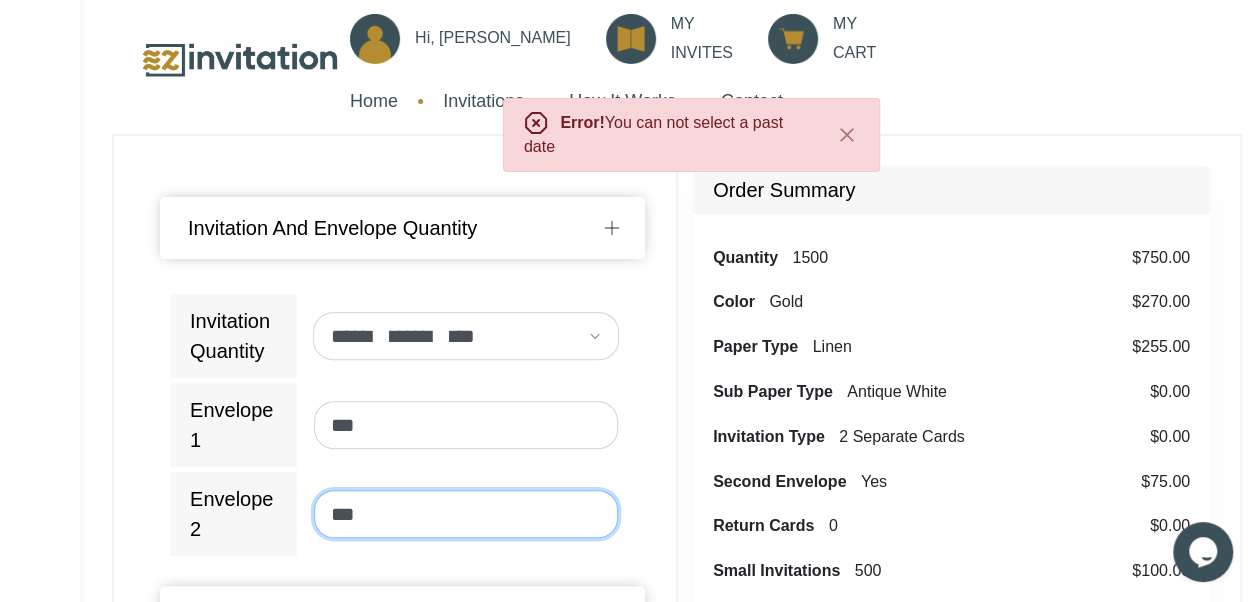 type on "***" 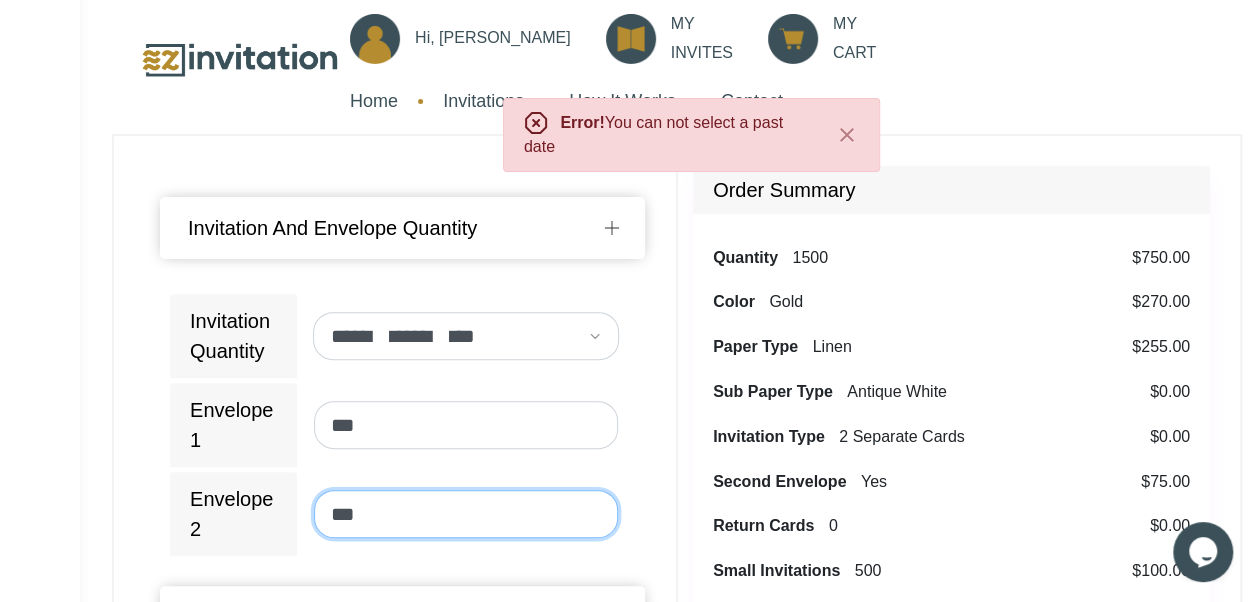 scroll, scrollTop: 726, scrollLeft: 0, axis: vertical 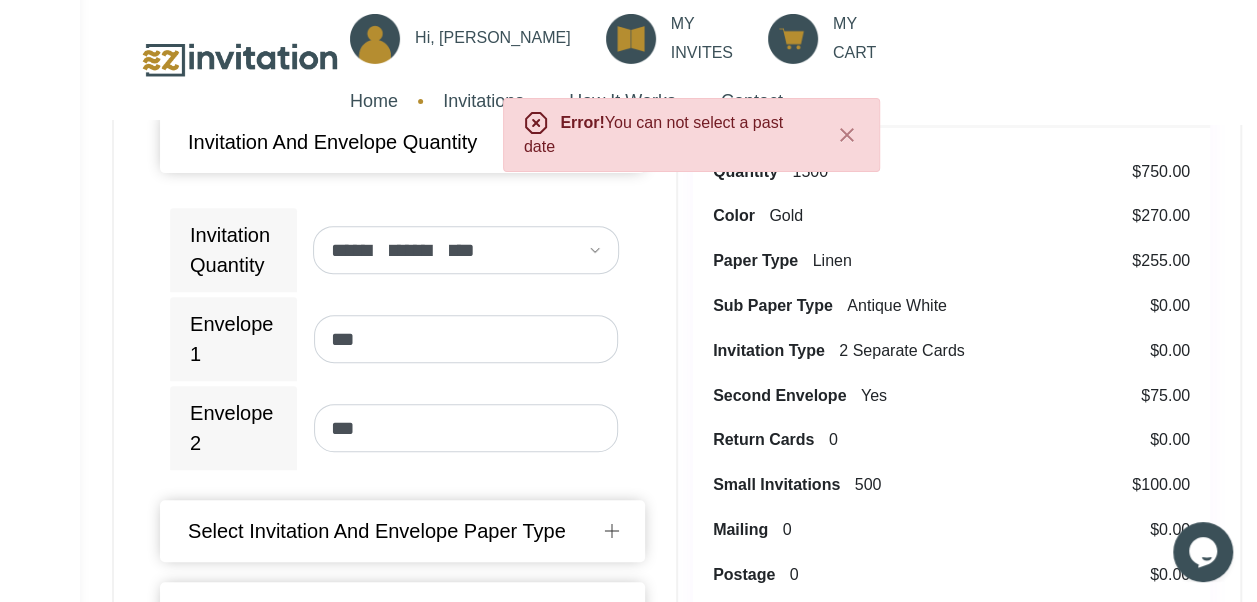 click on "Home
Invitations
How It Works
Contact" at bounding box center (968, 101) 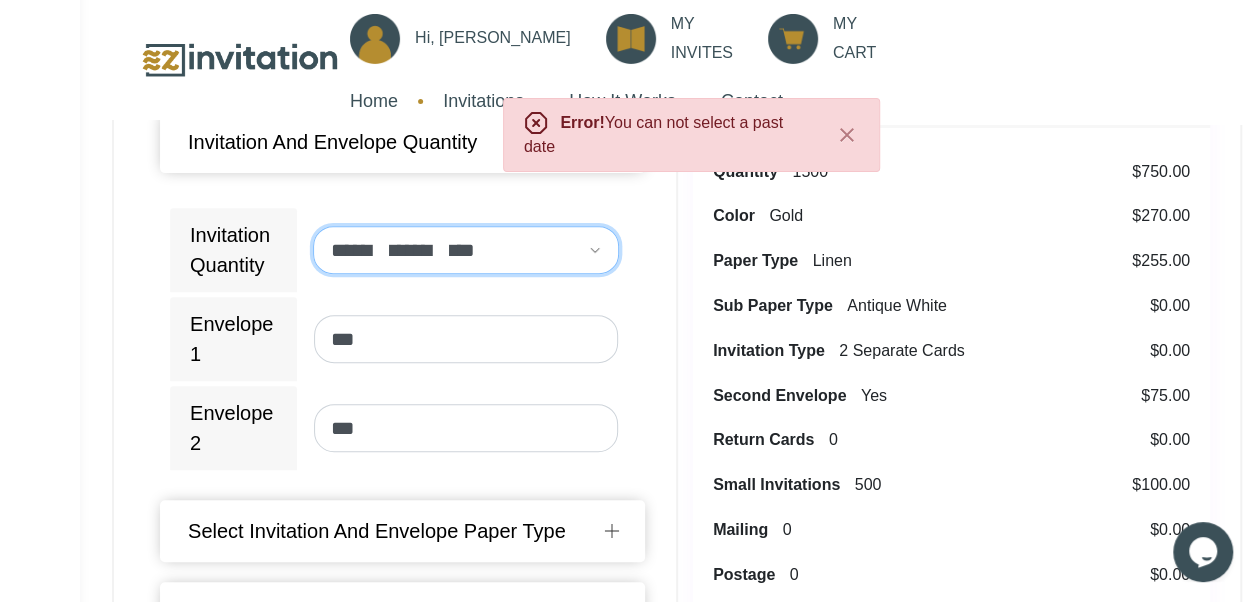 click on "**********" at bounding box center [465, 250] 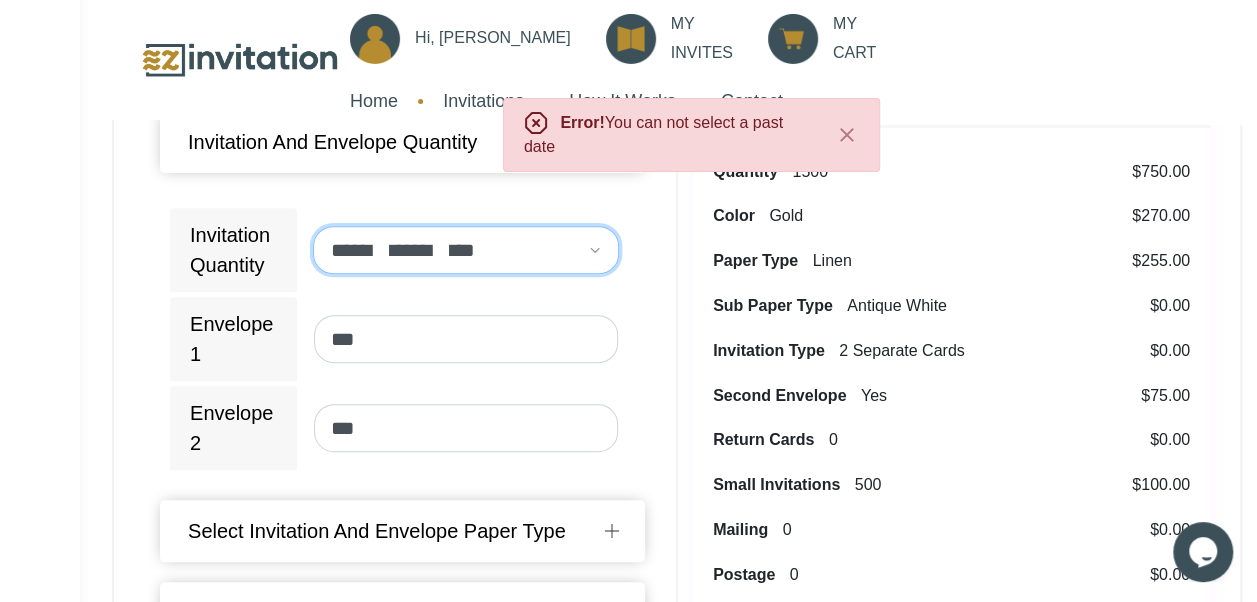 click on "**********" at bounding box center (465, 250) 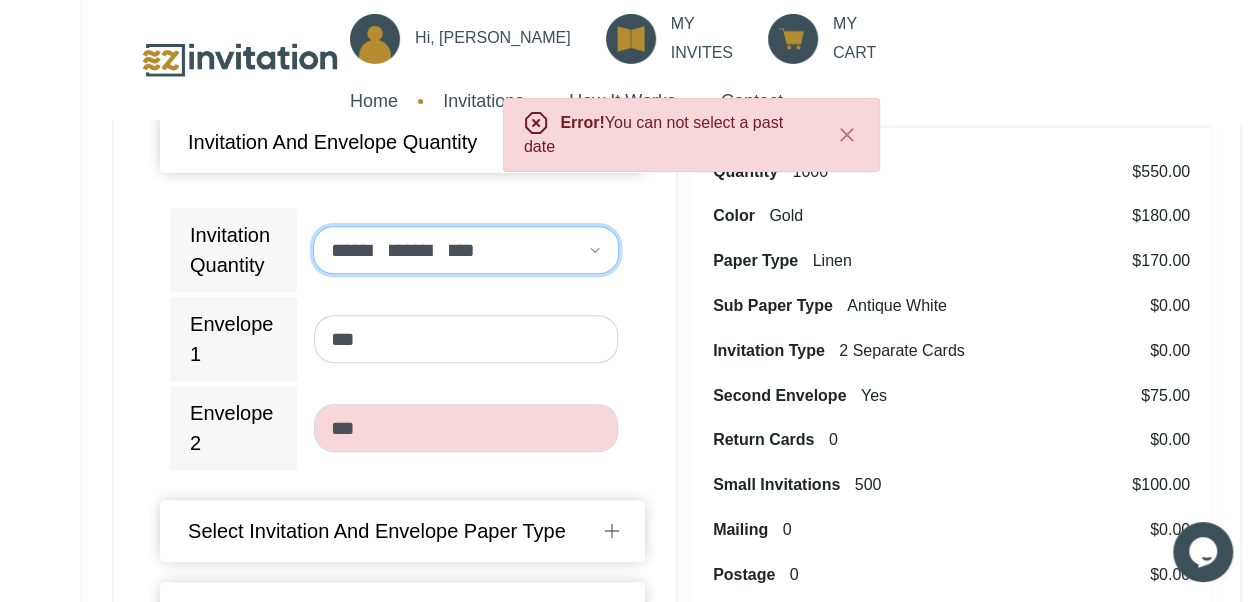 click on "**********" at bounding box center (465, 250) 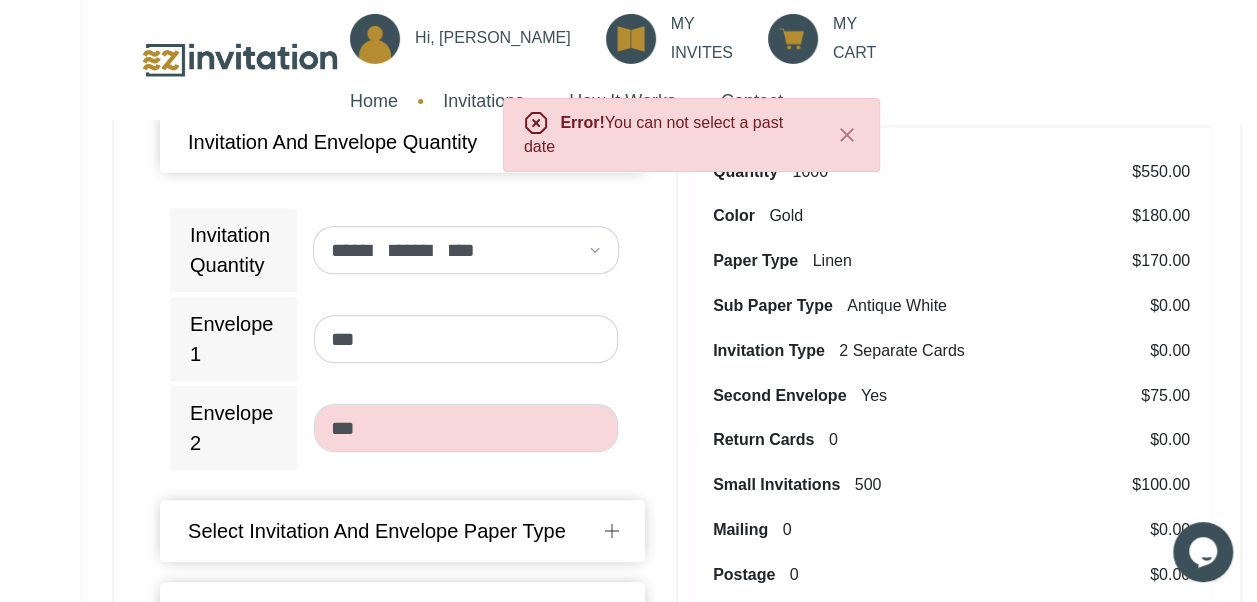 click on "Color
Gold
$180.00" at bounding box center (951, 224) 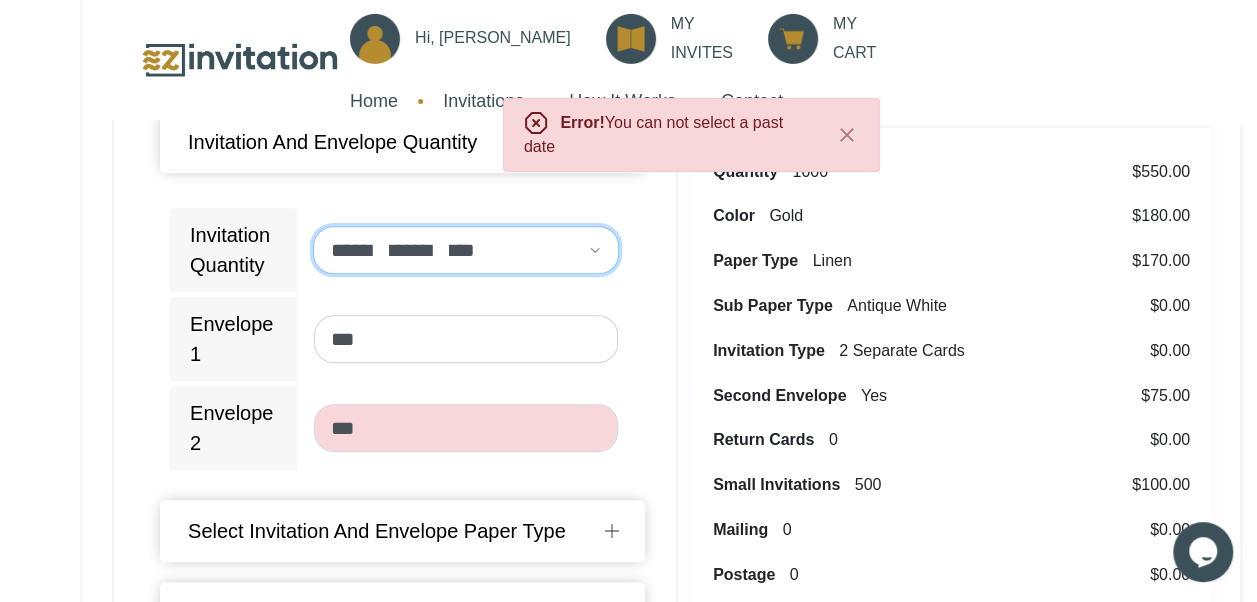click on "**********" at bounding box center (465, 250) 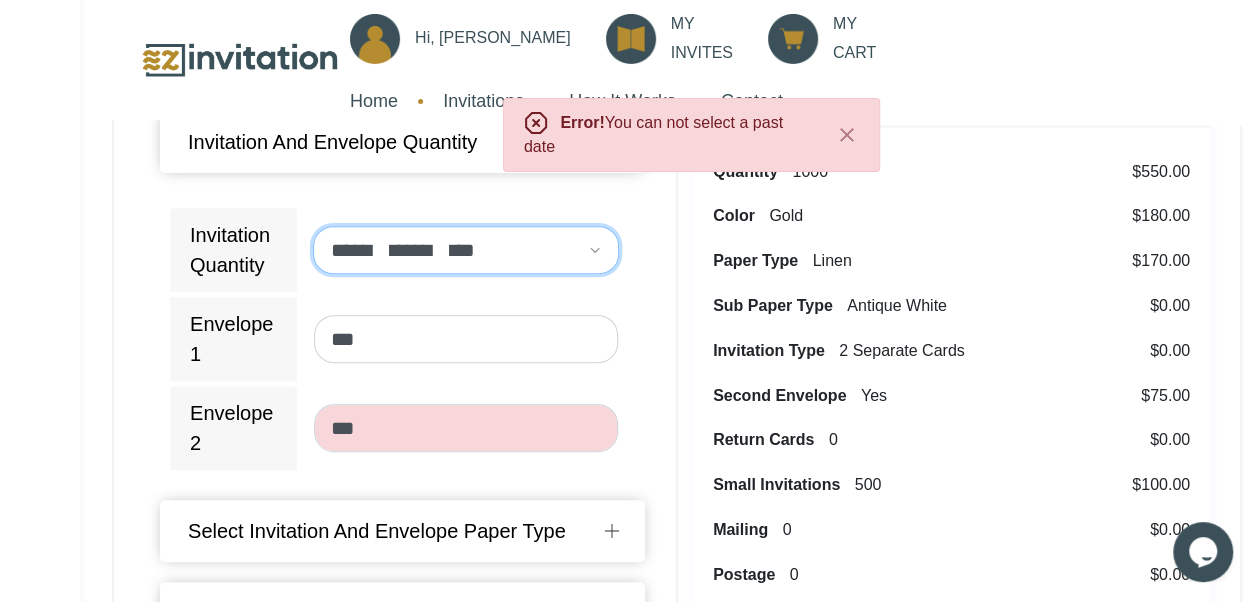 select on "****" 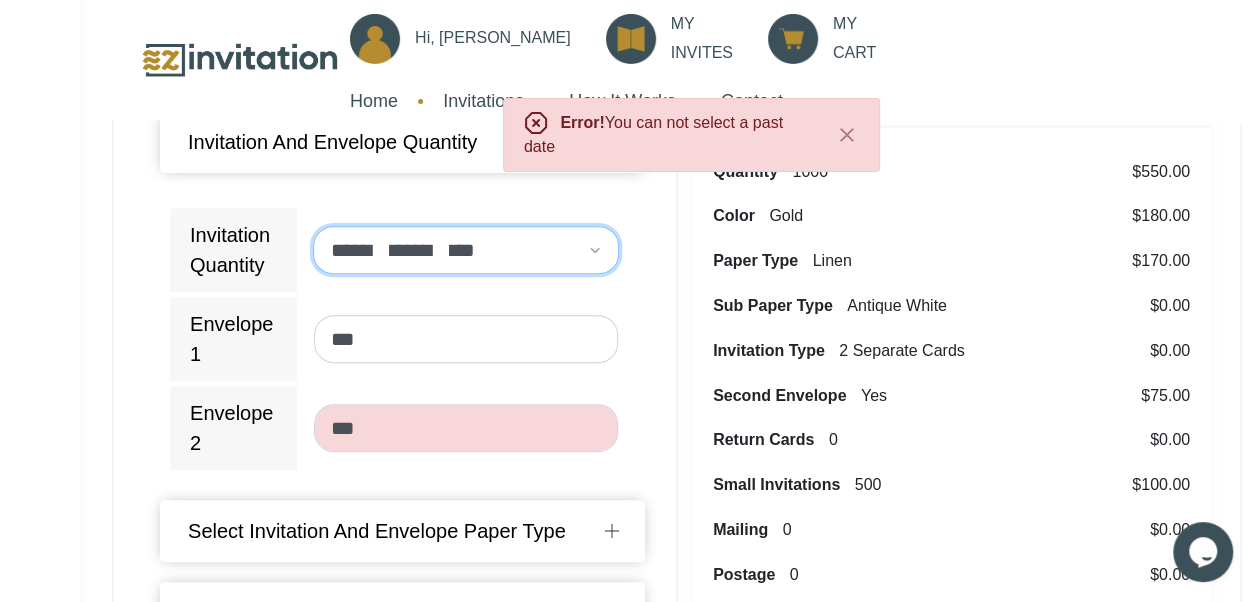 click on "**********" at bounding box center (465, 250) 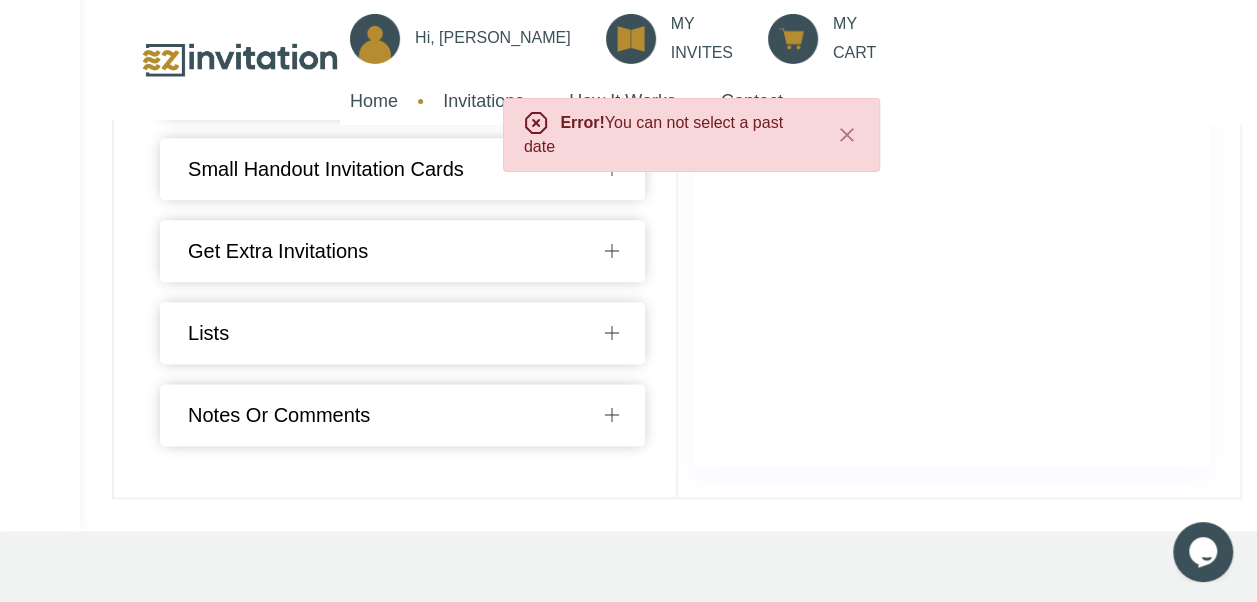 scroll, scrollTop: 1056, scrollLeft: 0, axis: vertical 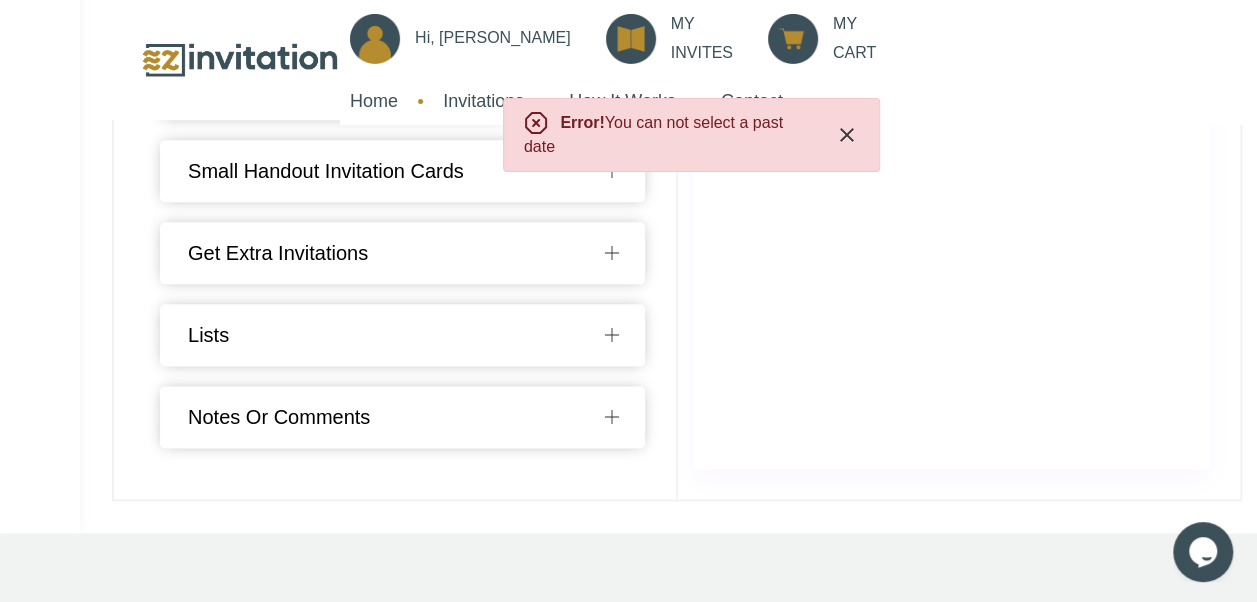 click at bounding box center [847, 135] 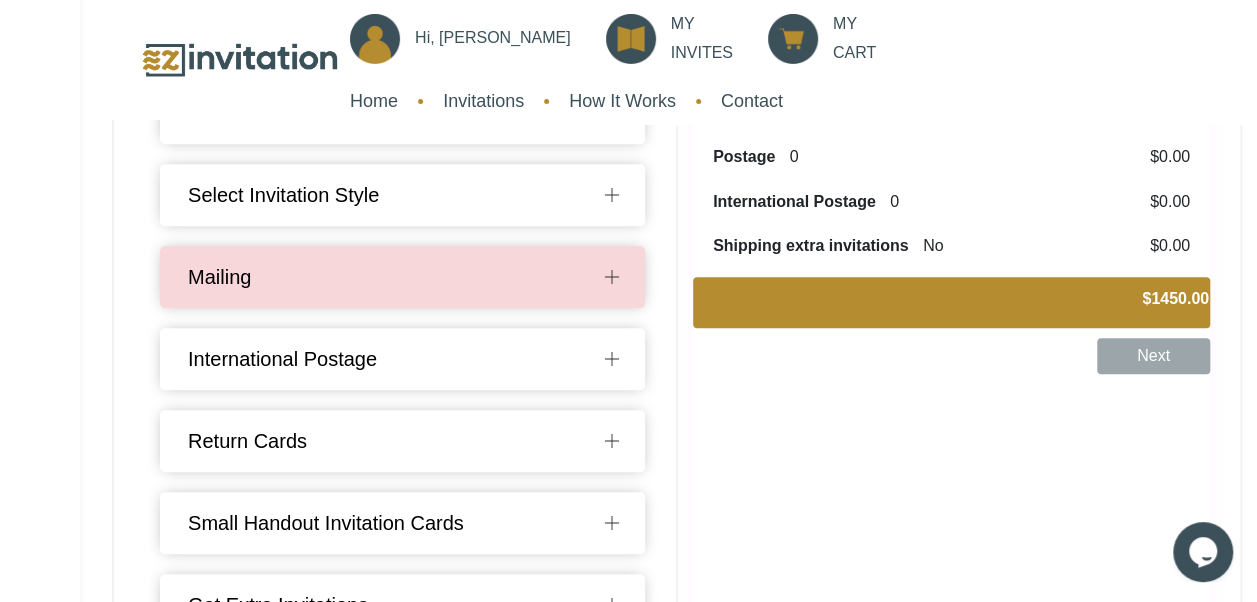 scroll, scrollTop: 699, scrollLeft: 0, axis: vertical 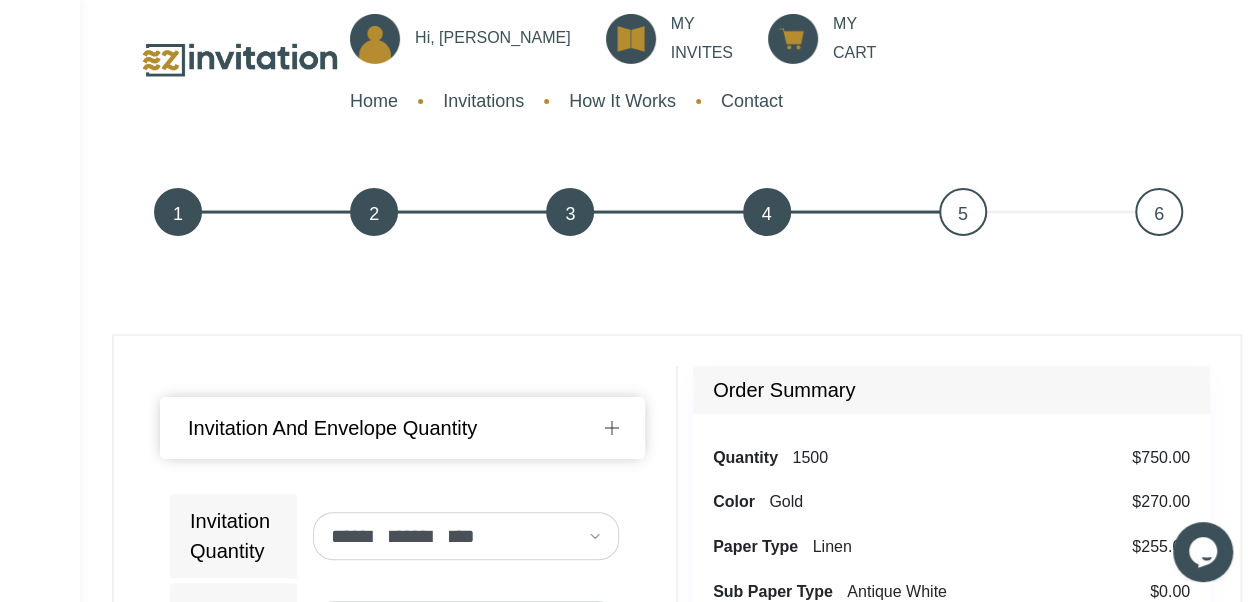 click on "1" at bounding box center (178, 212) 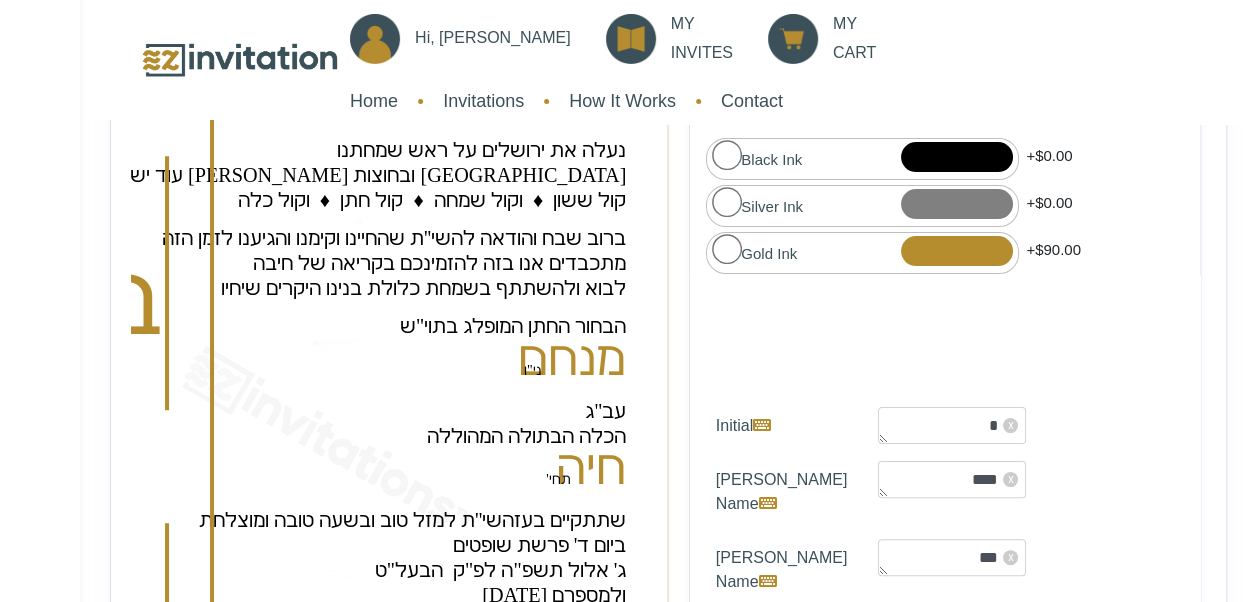 scroll, scrollTop: 375, scrollLeft: 0, axis: vertical 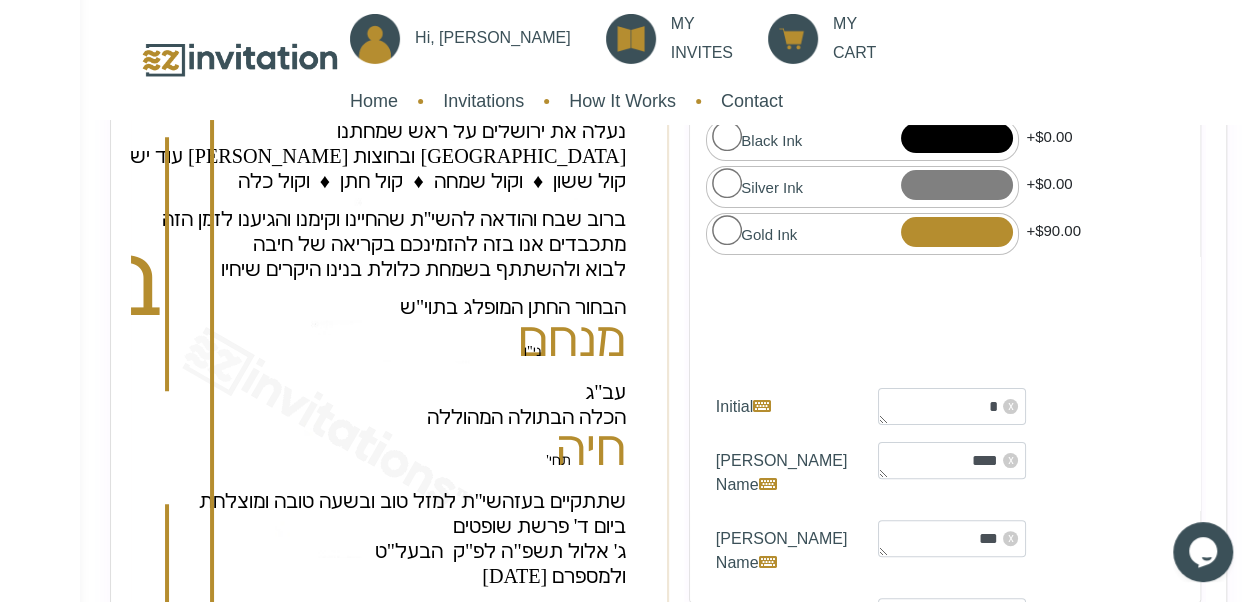 click on "Front Page
1
2
3
4
5
6 ‏ב‏" at bounding box center [668, 413] 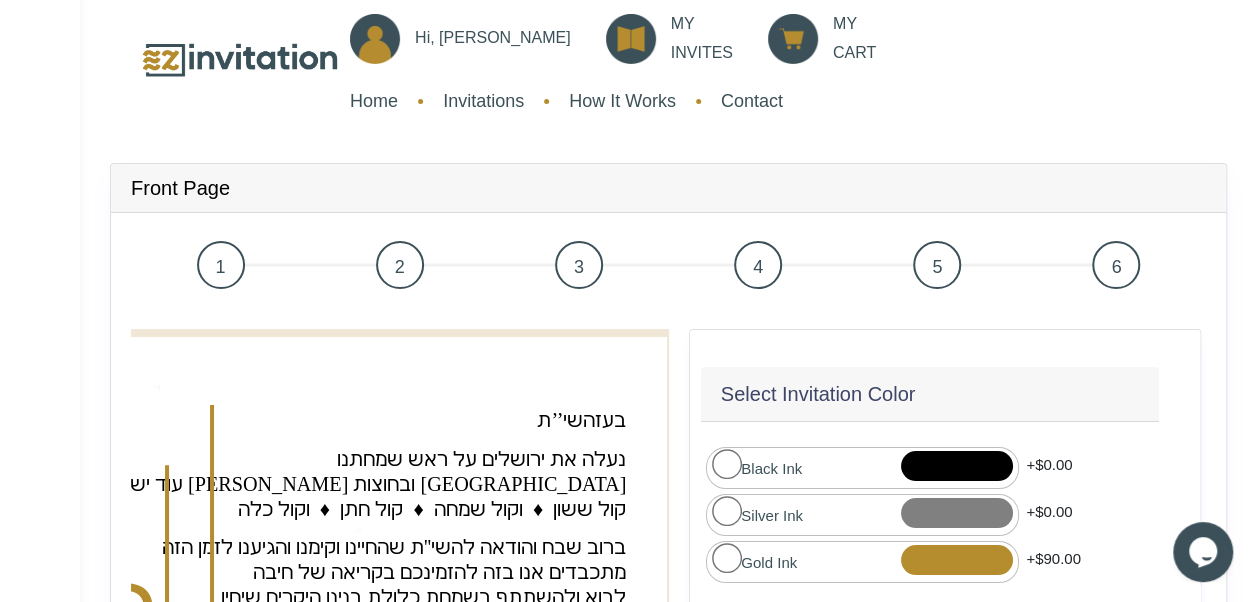 scroll, scrollTop: 0, scrollLeft: 0, axis: both 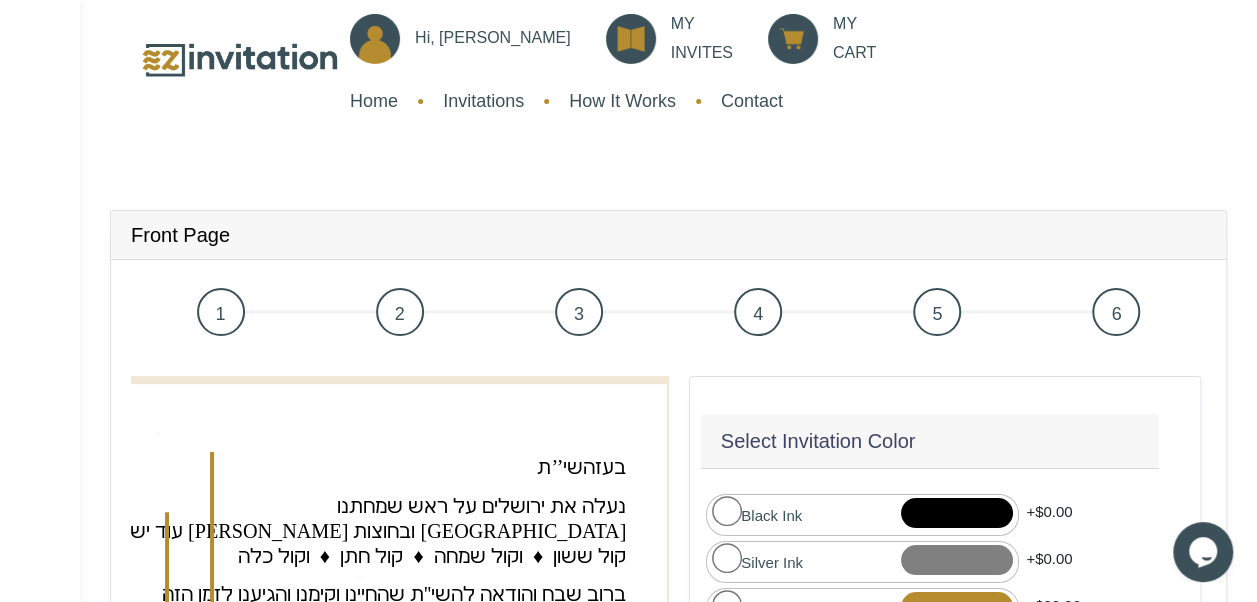 click on "2" at bounding box center [400, 312] 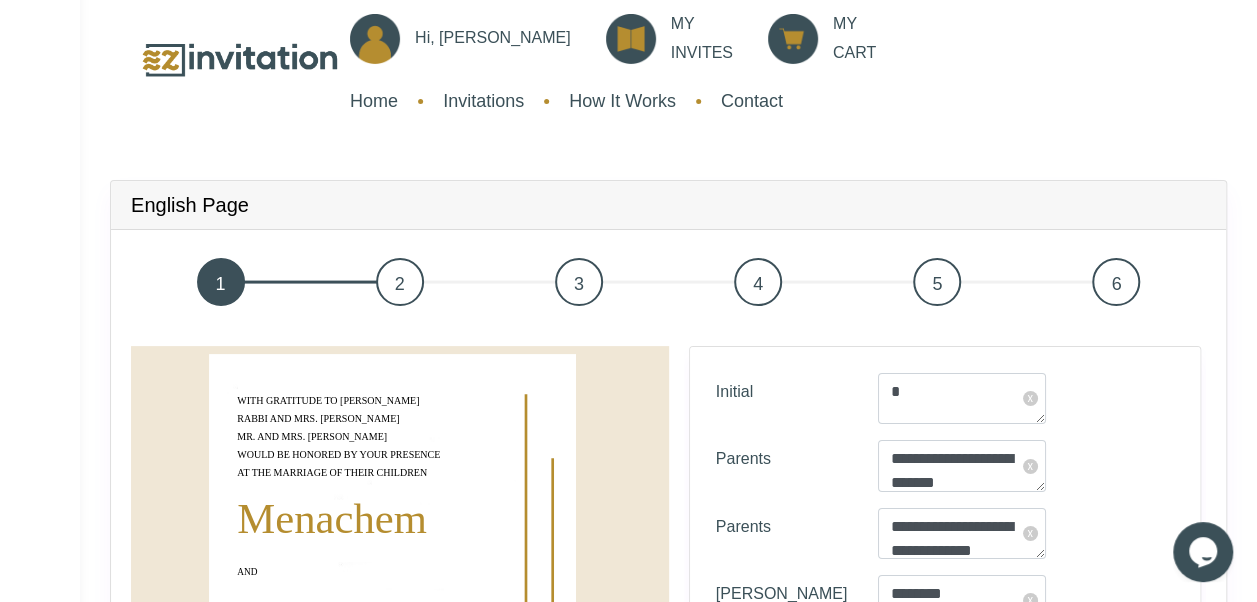 scroll, scrollTop: 0, scrollLeft: 0, axis: both 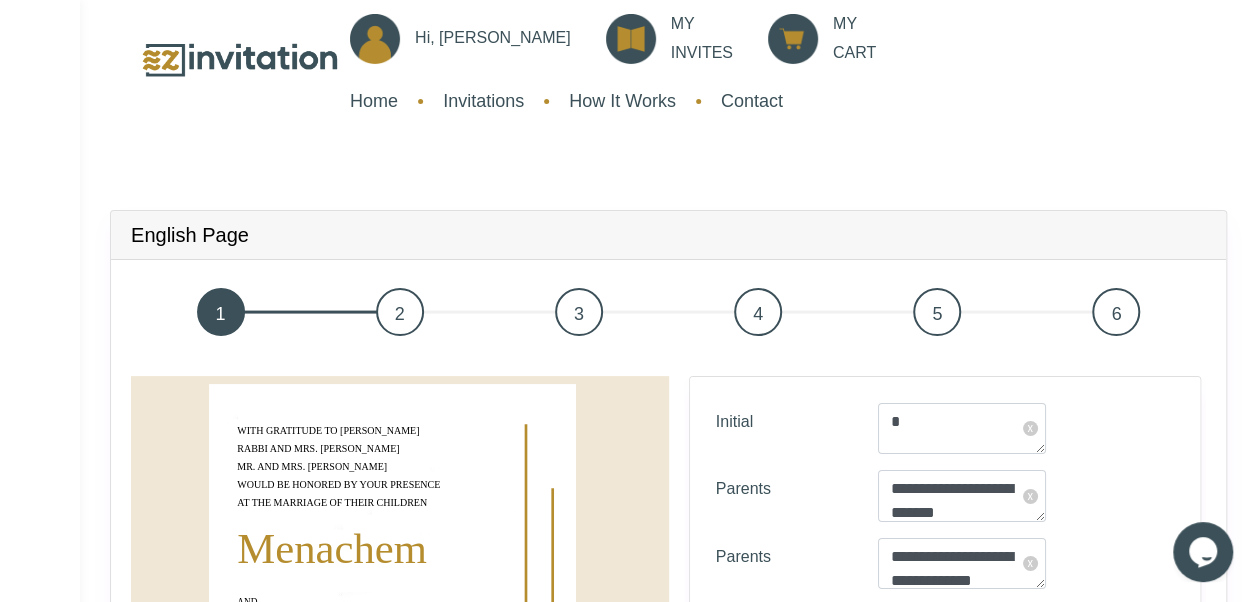 click on "3" at bounding box center [579, 312] 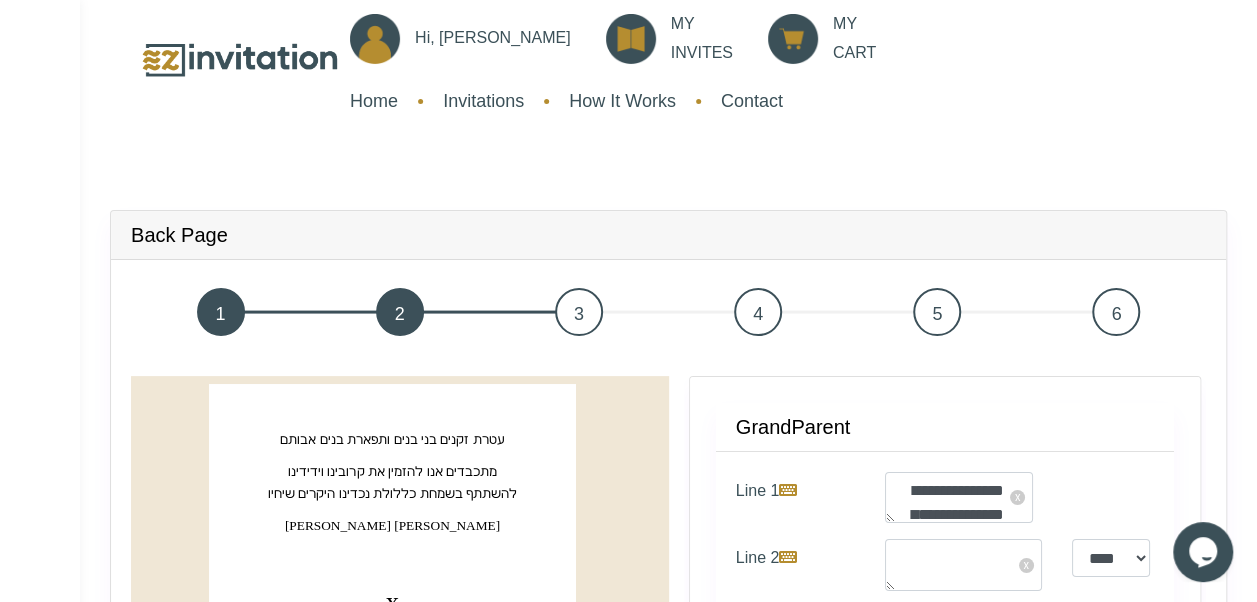 scroll, scrollTop: 526, scrollLeft: 0, axis: vertical 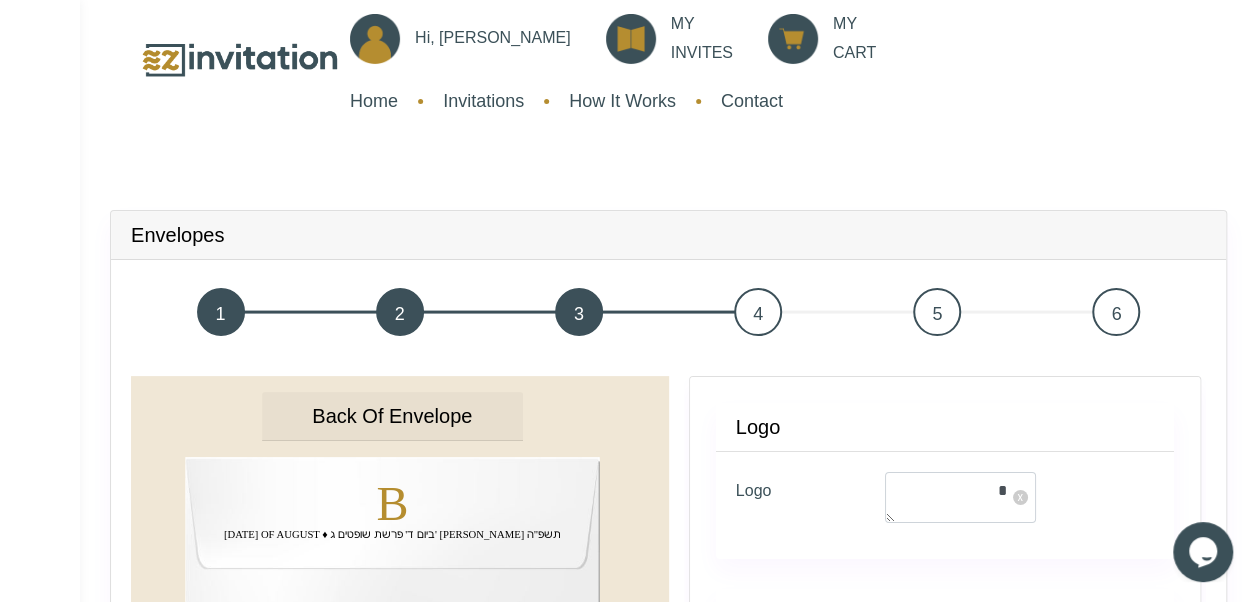 click on "4" at bounding box center (758, 312) 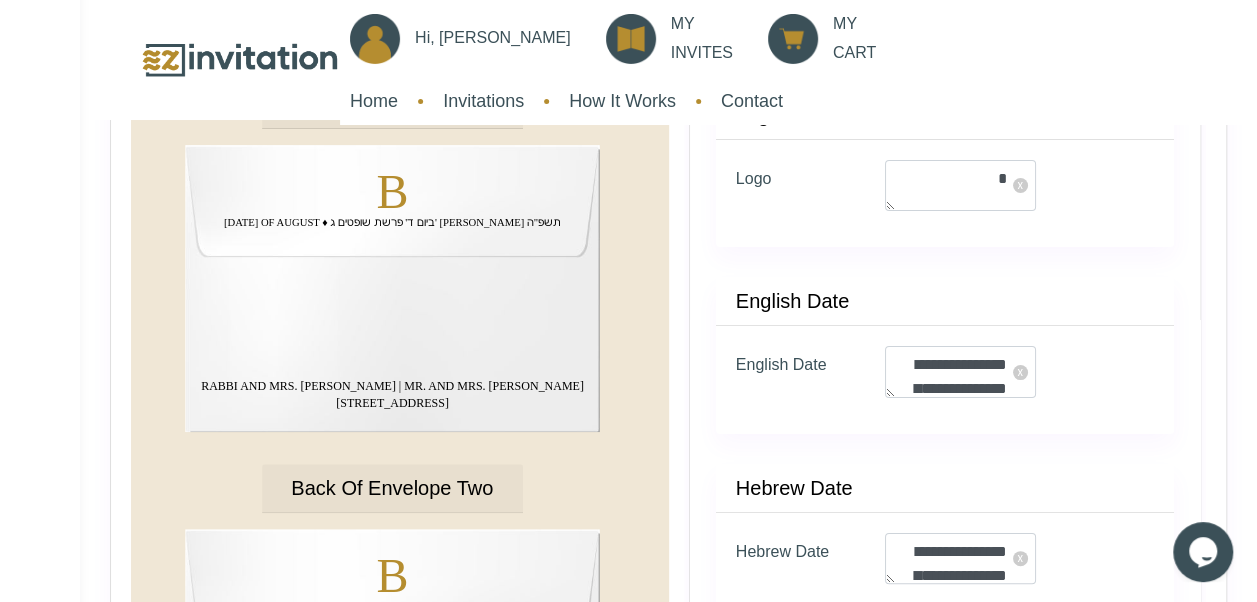 scroll, scrollTop: 0, scrollLeft: 0, axis: both 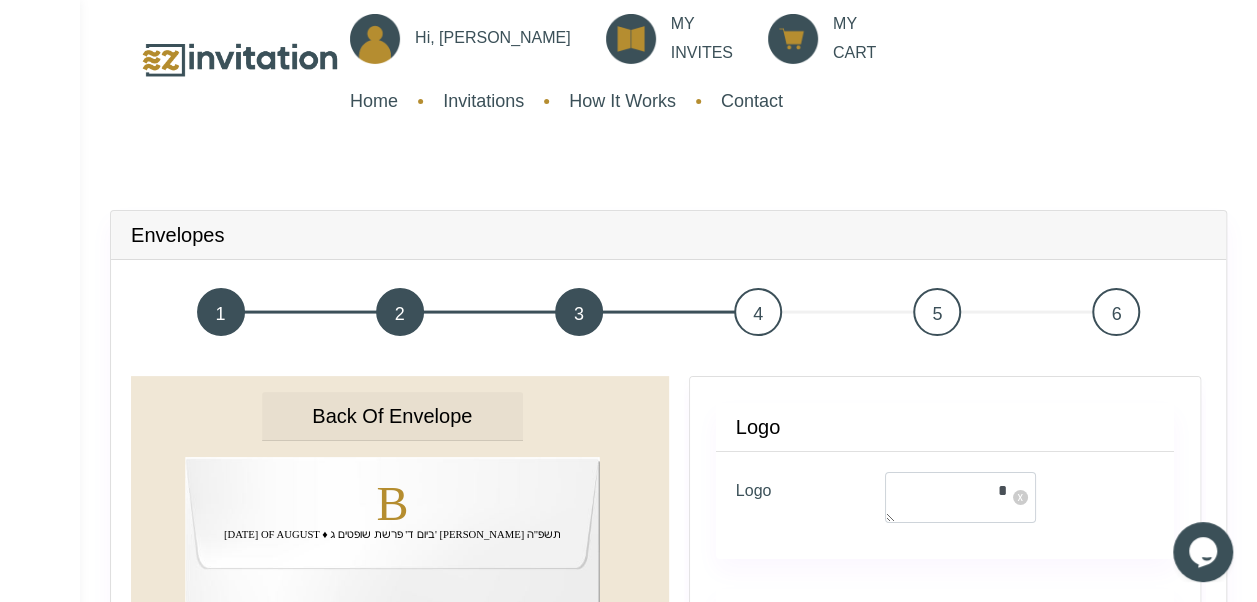 click on "5" at bounding box center [937, 312] 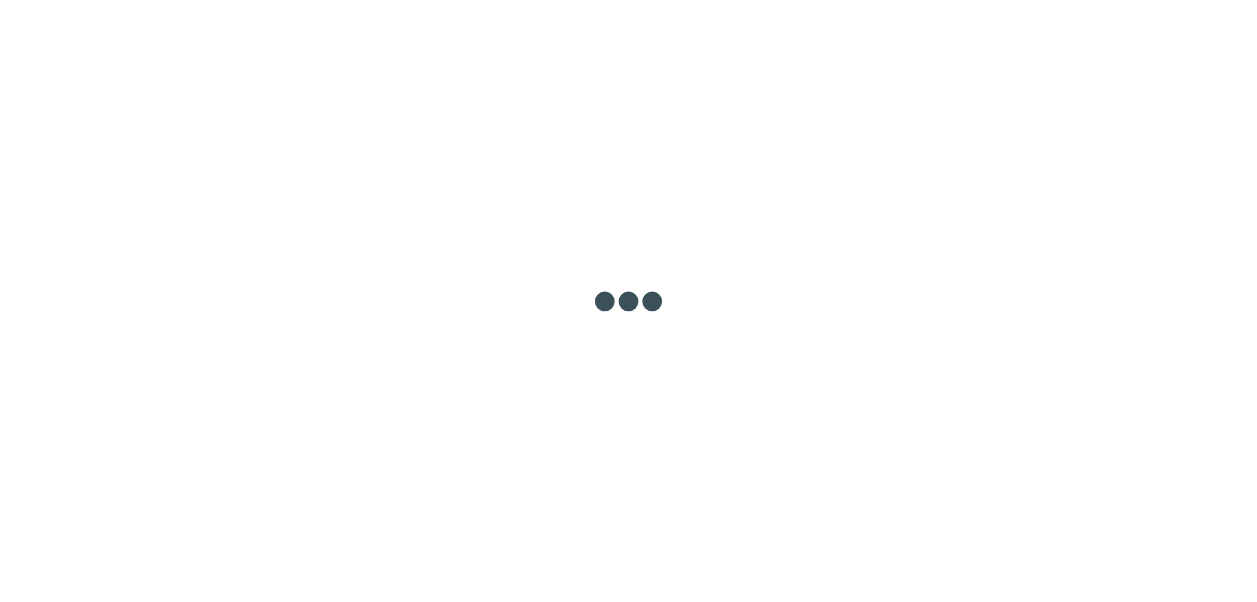 scroll, scrollTop: 0, scrollLeft: 0, axis: both 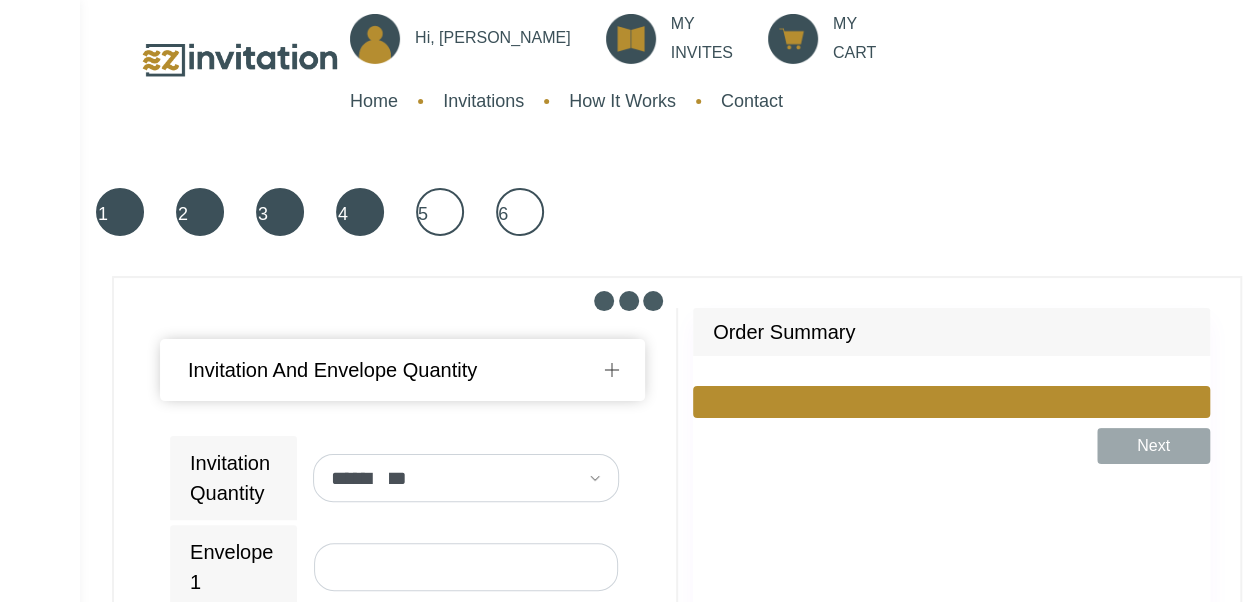 select on "****" 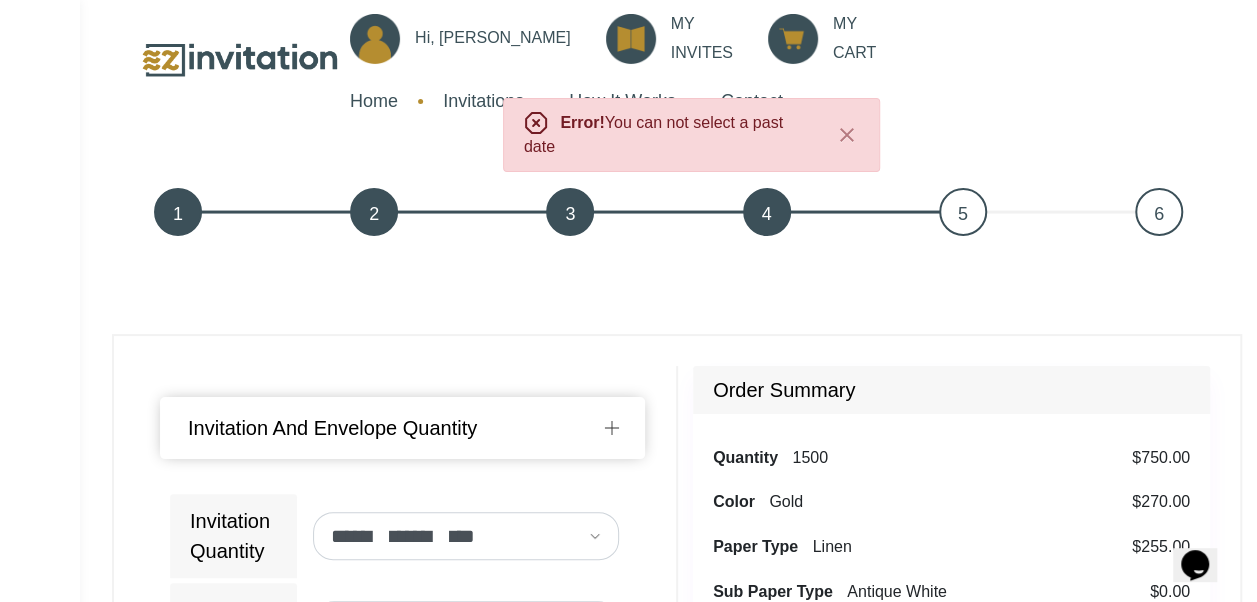 scroll, scrollTop: 0, scrollLeft: 0, axis: both 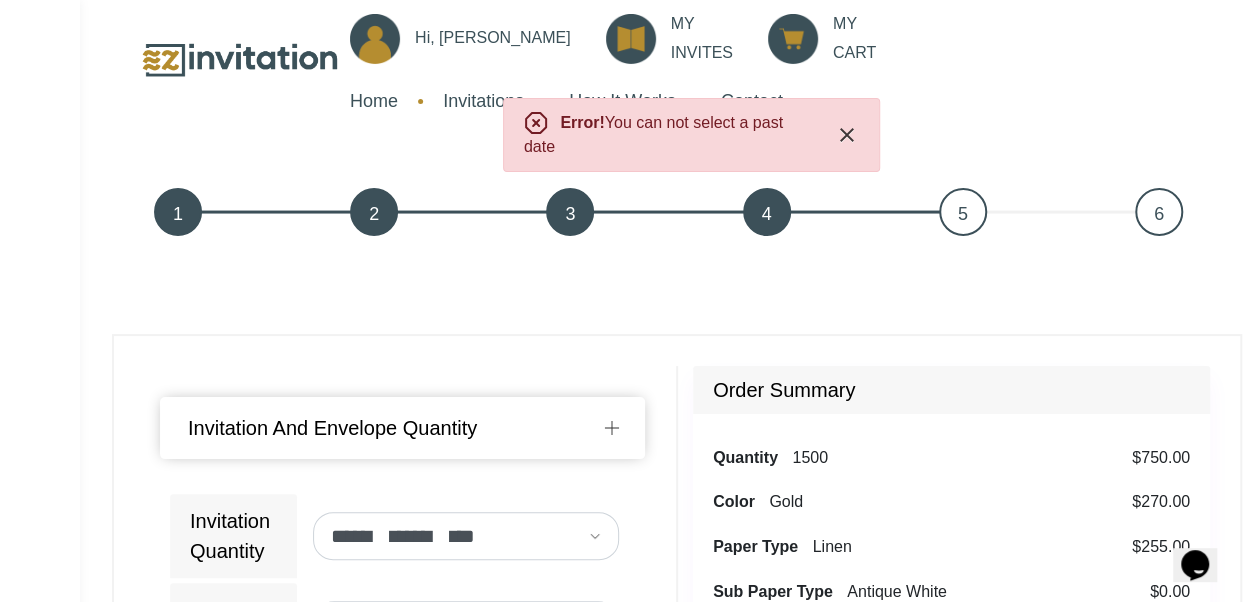 click at bounding box center [847, 135] 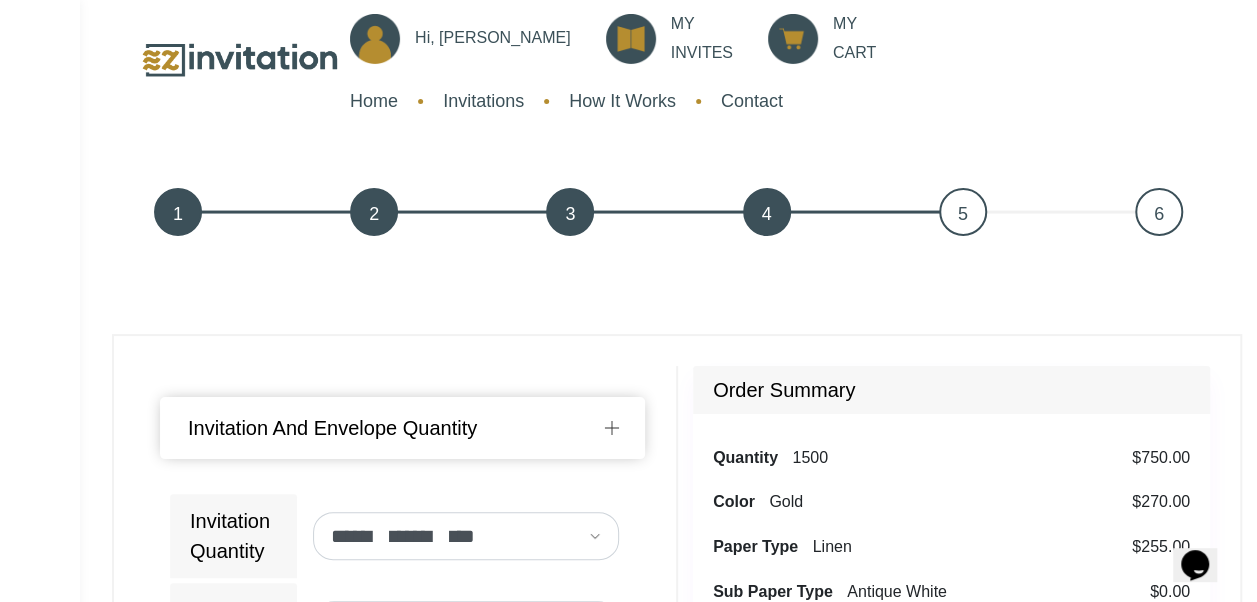click on "5" at bounding box center [963, 212] 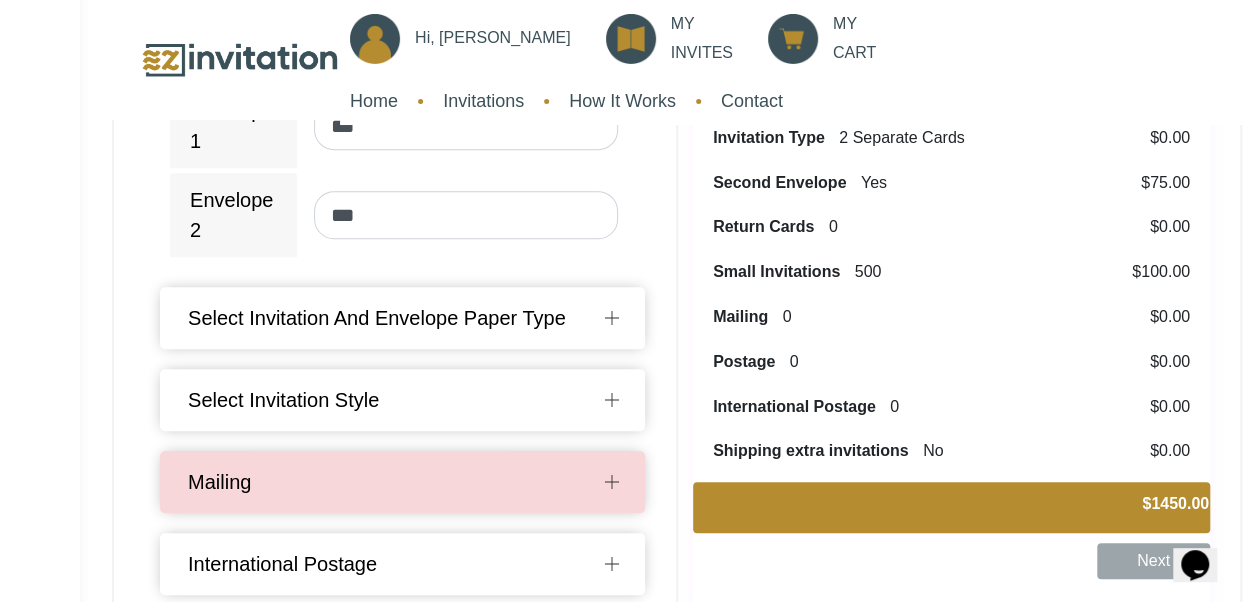 scroll, scrollTop: 504, scrollLeft: 0, axis: vertical 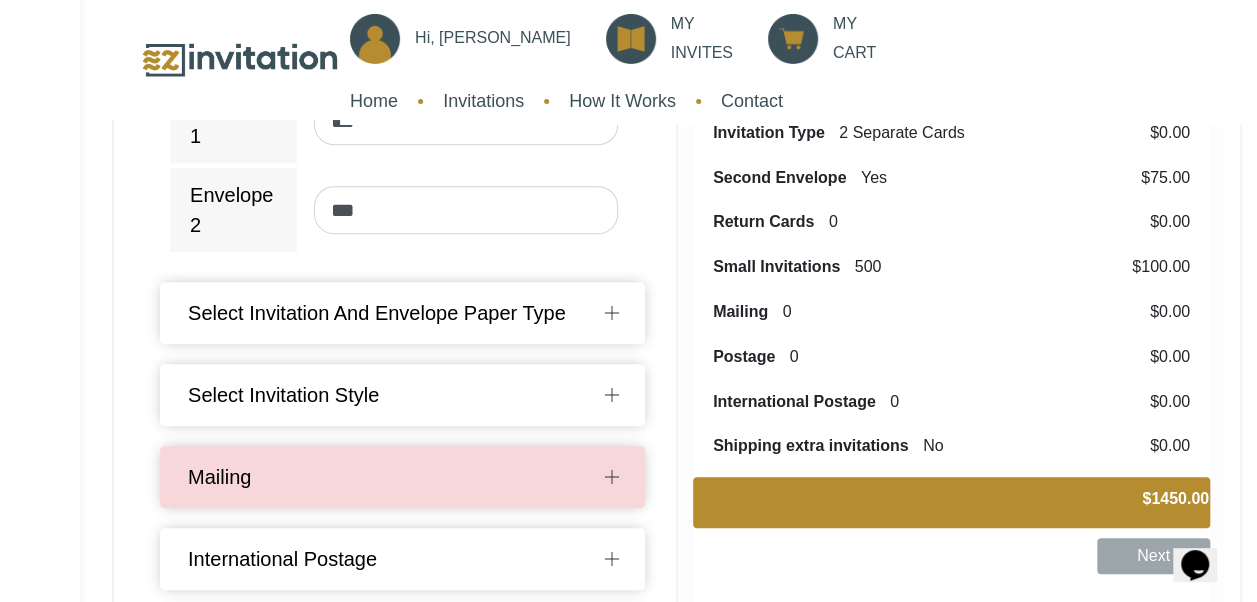 click at bounding box center (612, 395) 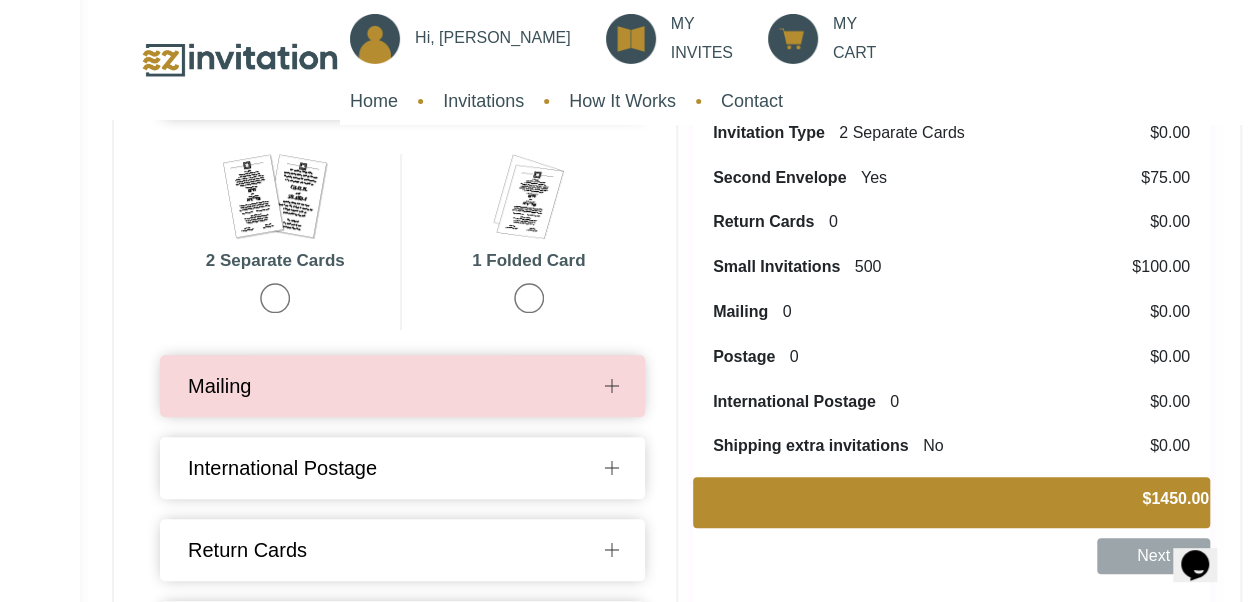 click on "2 Separate Cards" at bounding box center [276, 242] 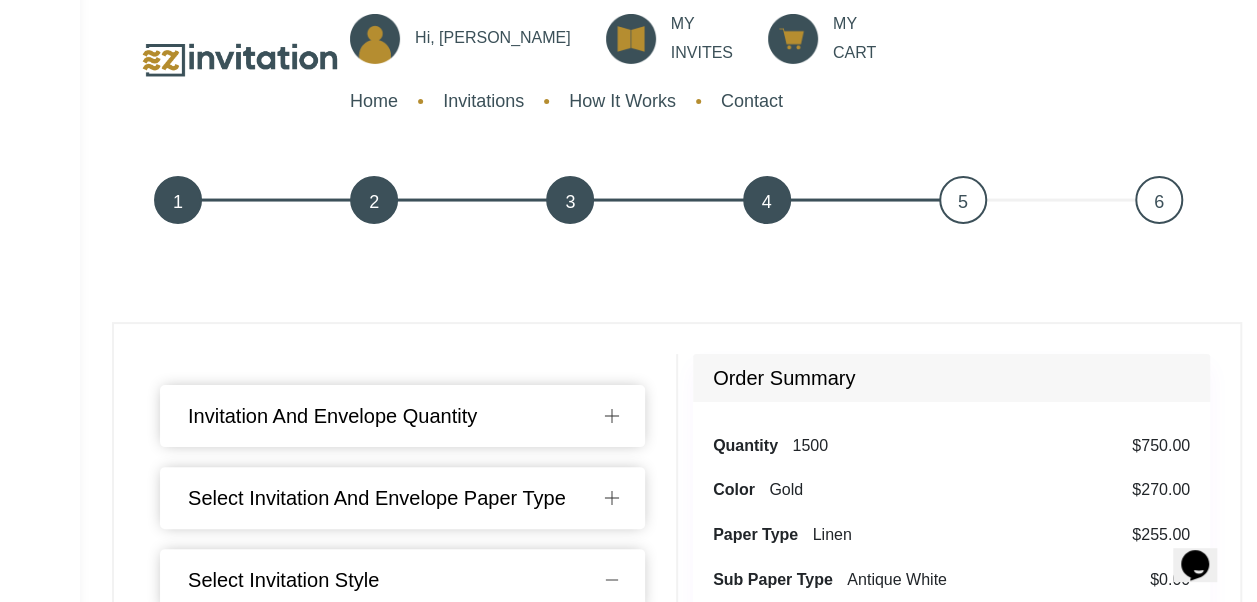 scroll, scrollTop: 10, scrollLeft: 0, axis: vertical 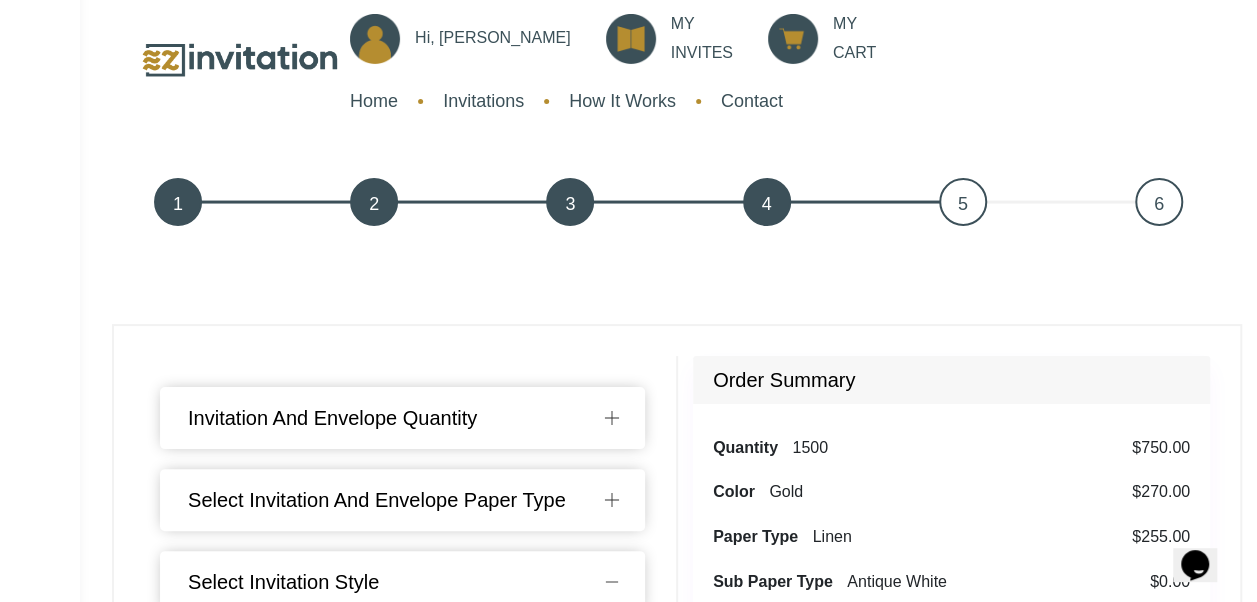 click on "5" at bounding box center (963, 202) 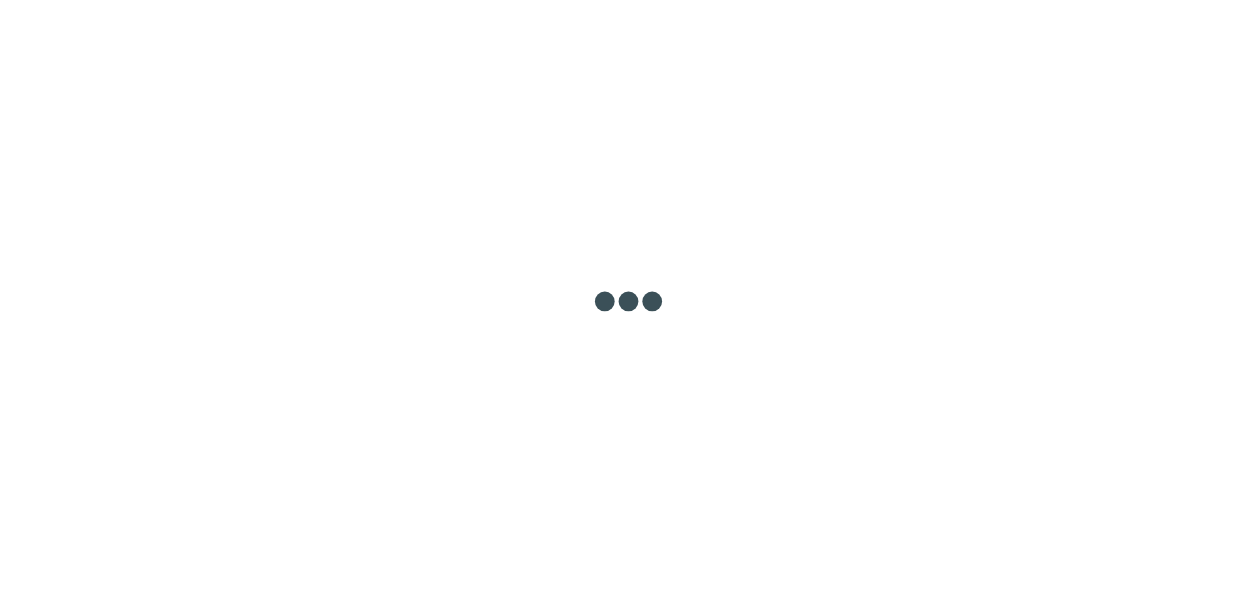 scroll, scrollTop: 0, scrollLeft: 0, axis: both 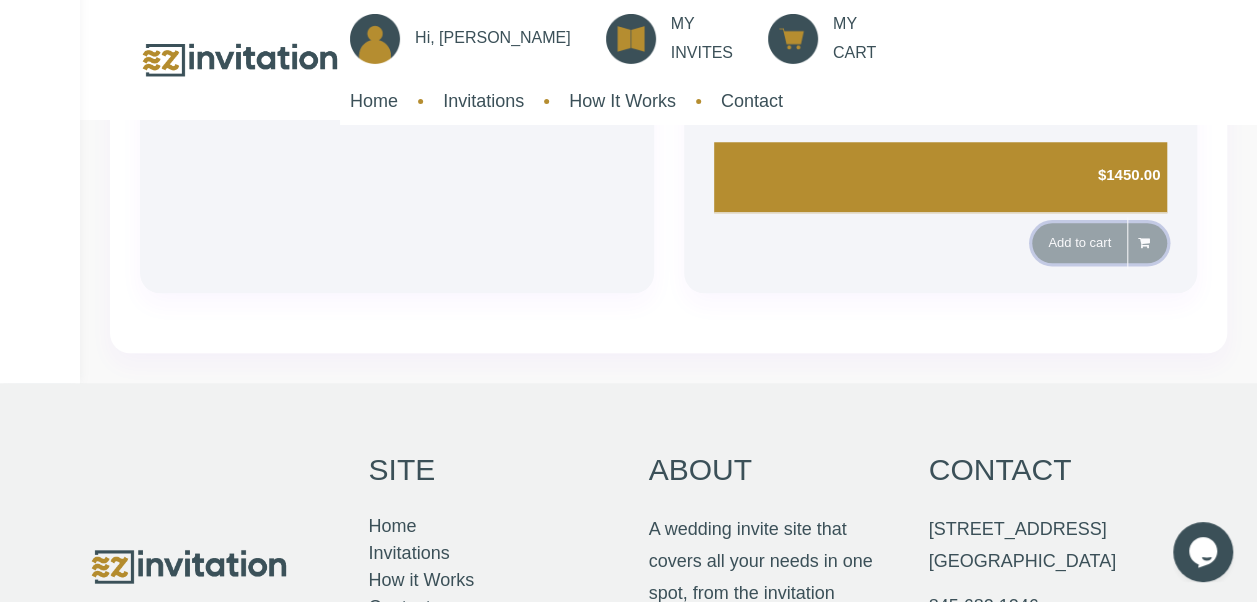 click on "Add to cart" at bounding box center (1099, 243) 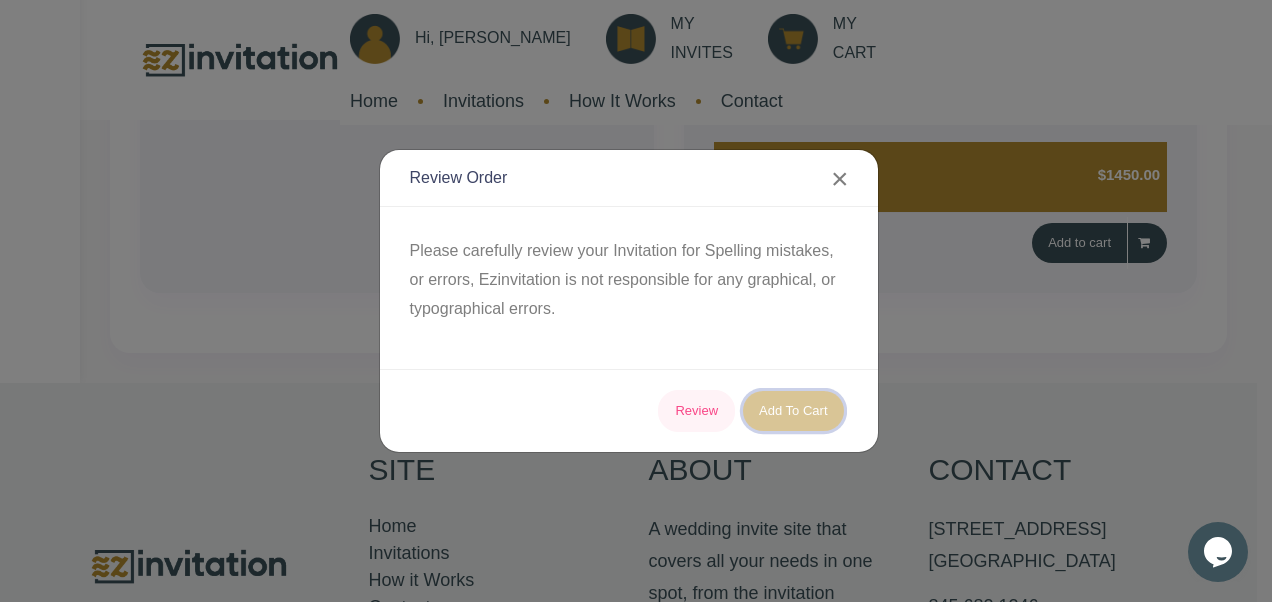 click on "Add To Cart" at bounding box center [793, 411] 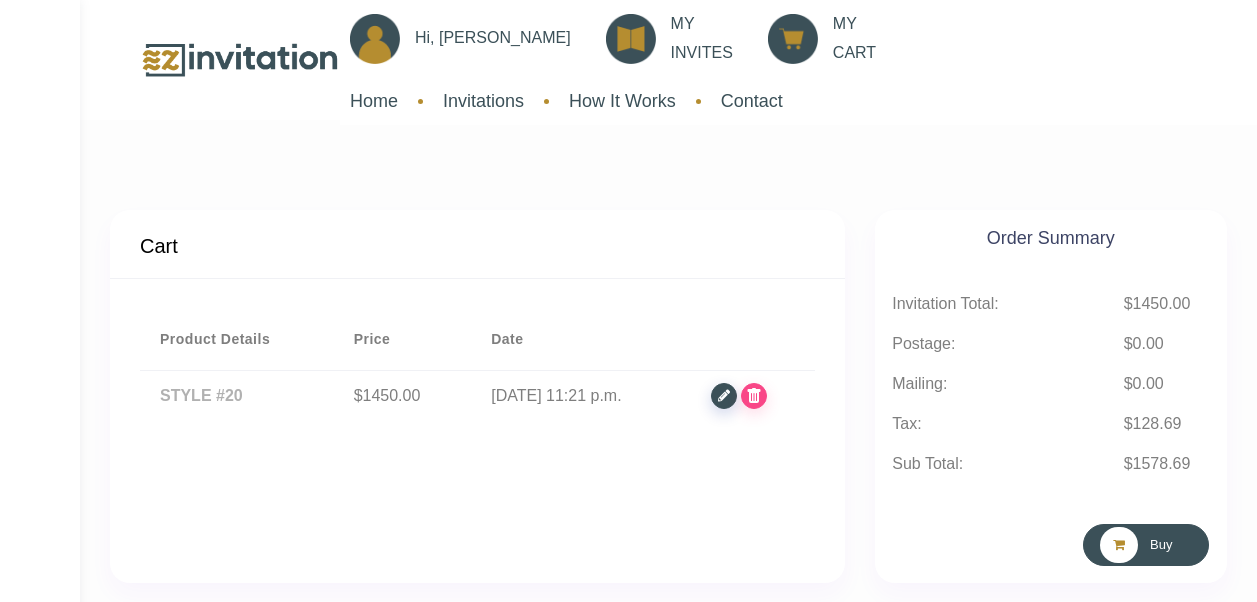 scroll, scrollTop: 0, scrollLeft: 0, axis: both 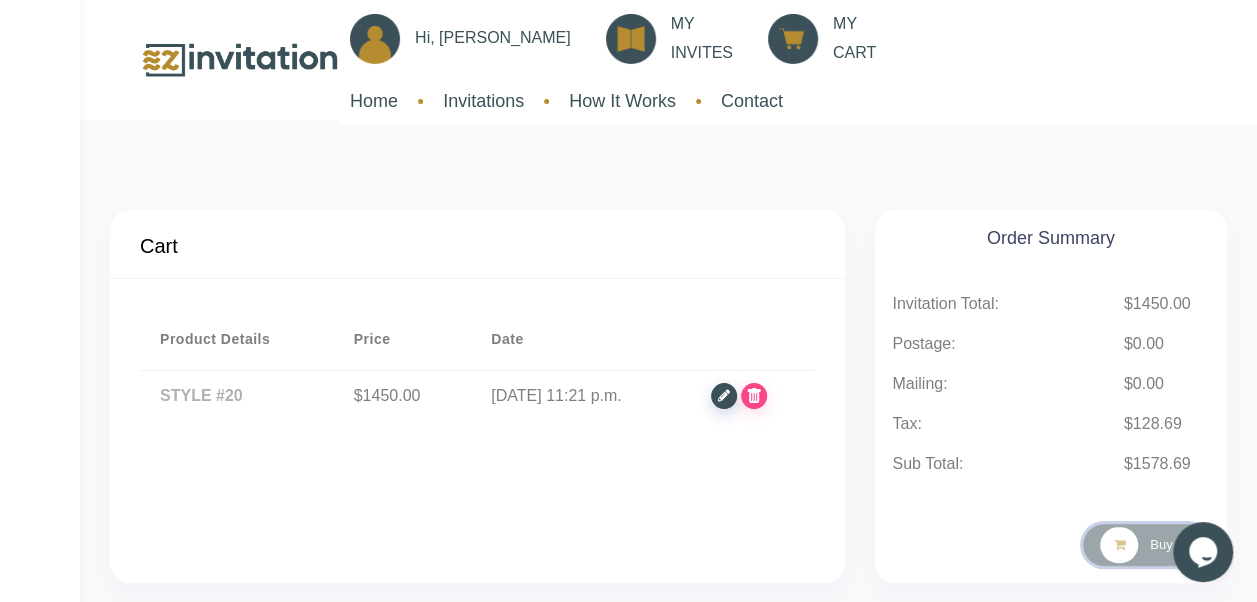 click at bounding box center (1119, 544) 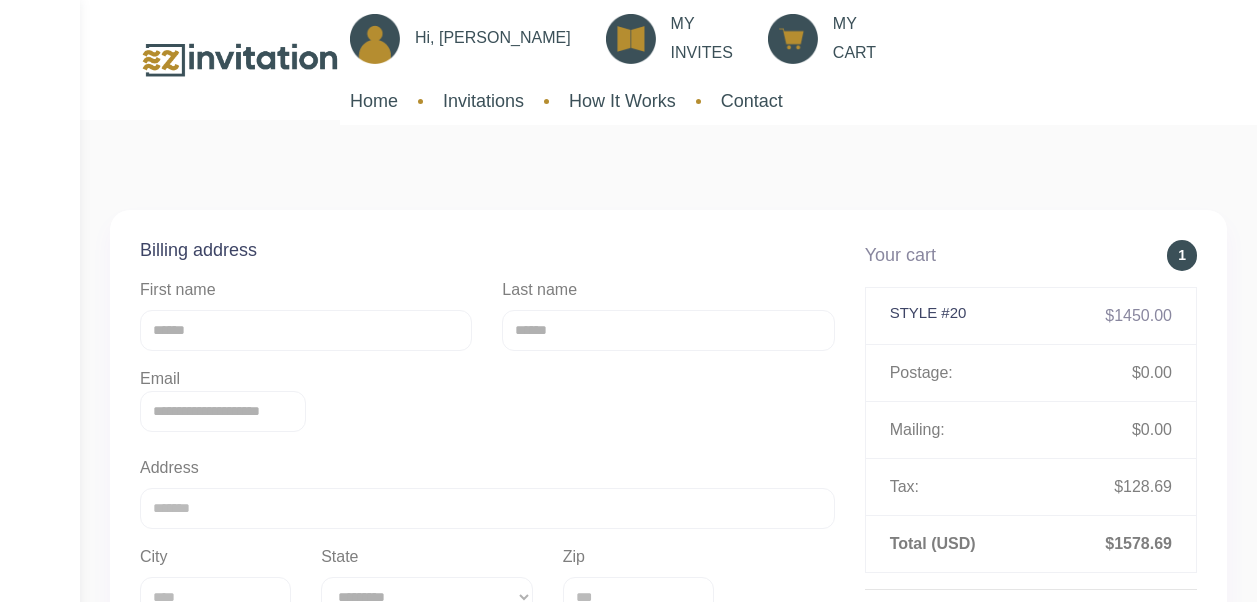 scroll, scrollTop: 0, scrollLeft: 0, axis: both 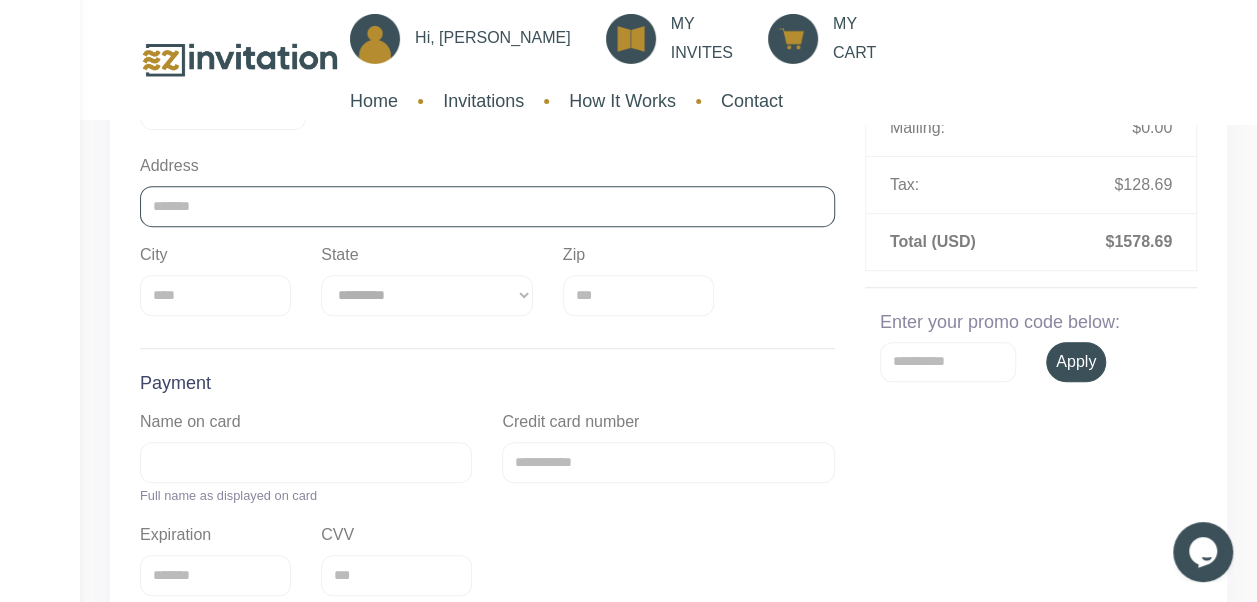 click on "Address" at bounding box center [487, 206] 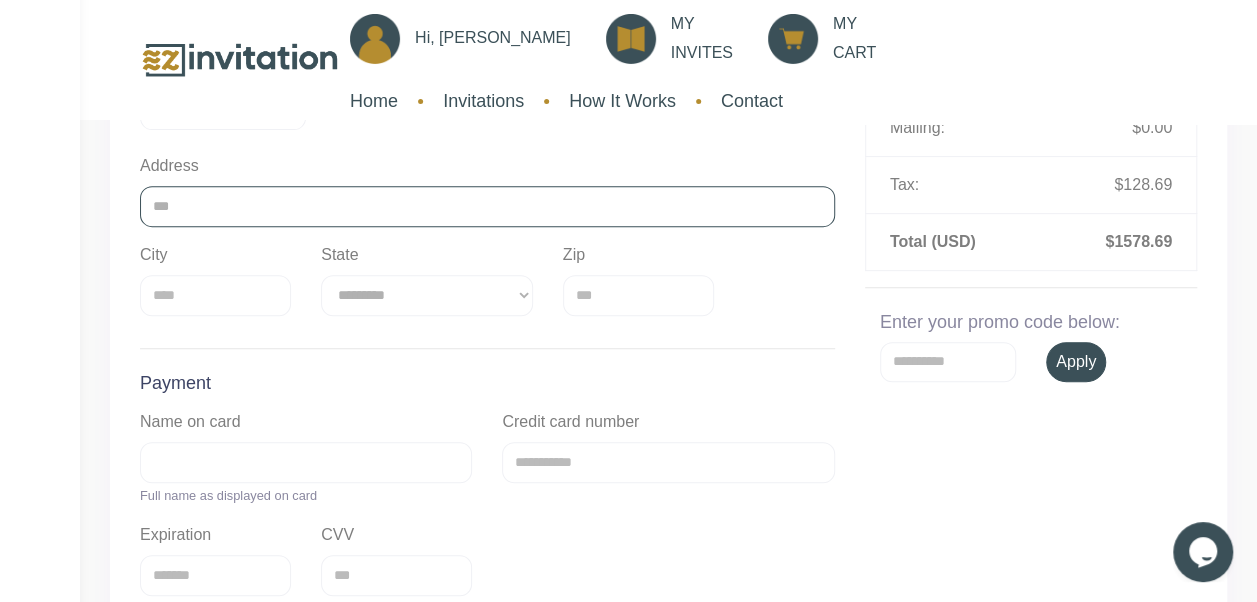 type on "**********" 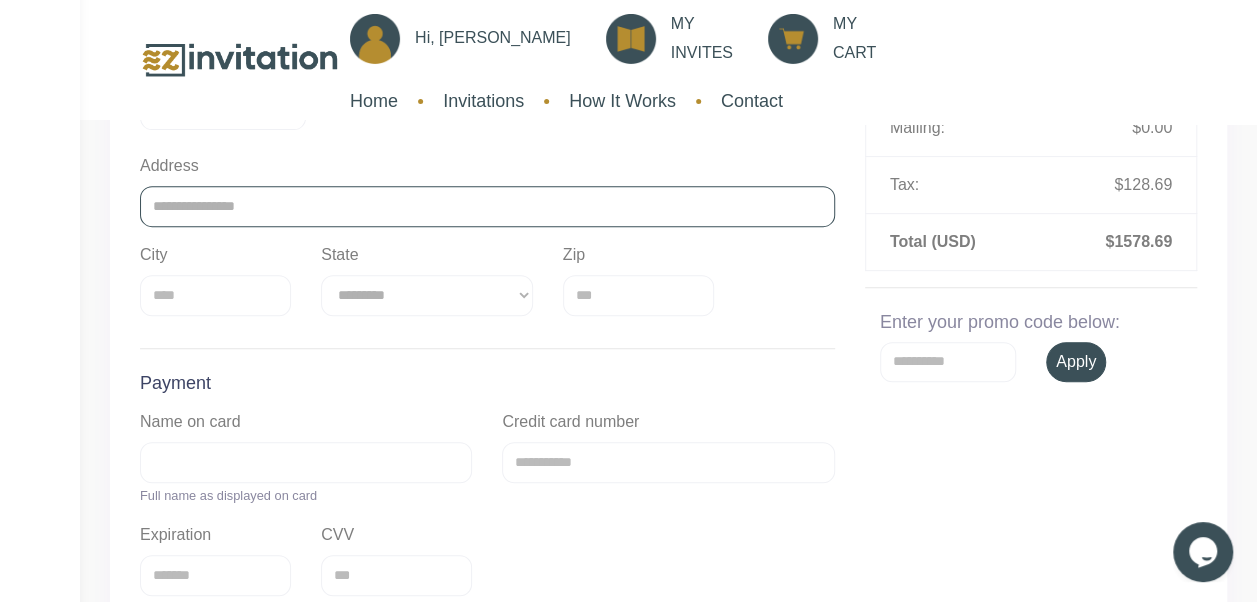 type on "**********" 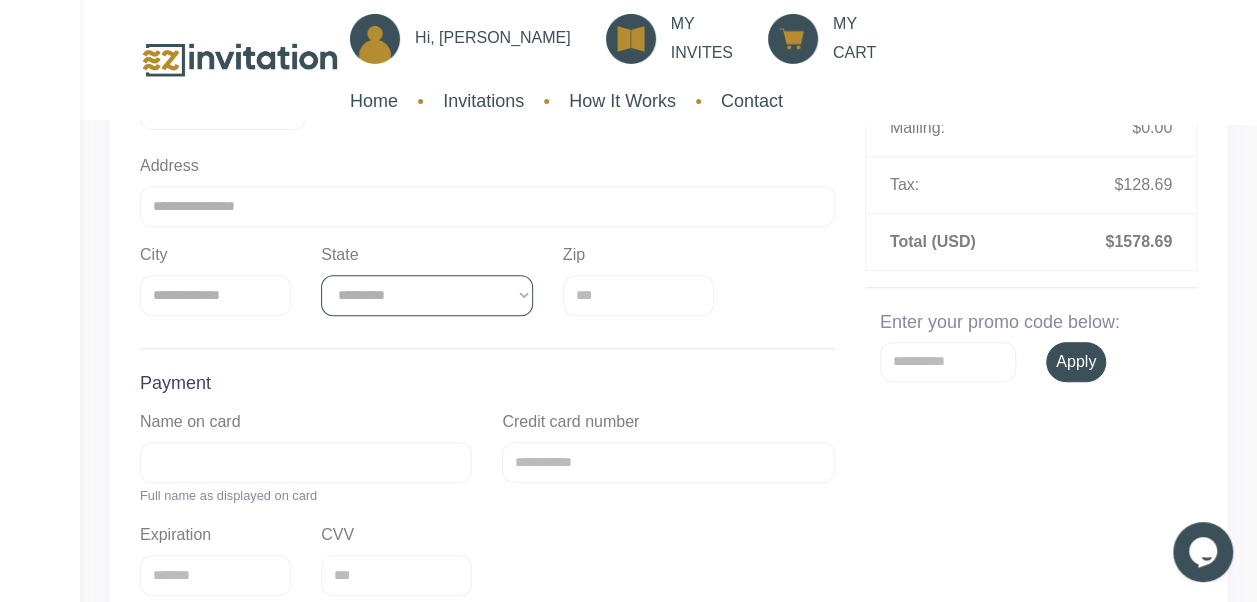 select on "**" 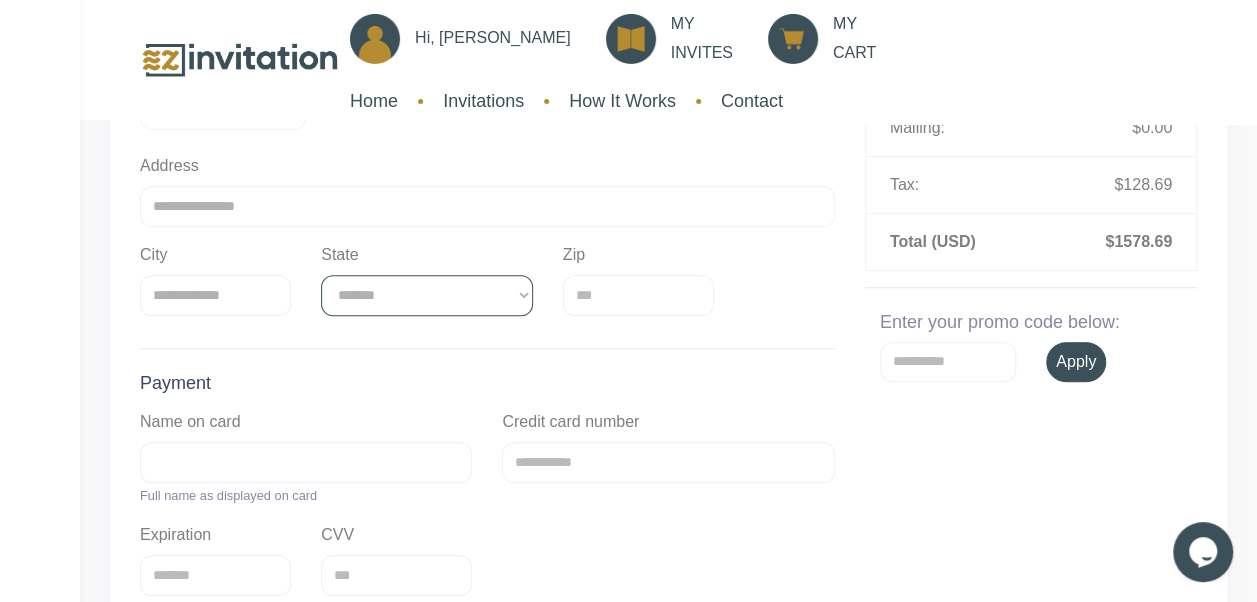 type on "*****" 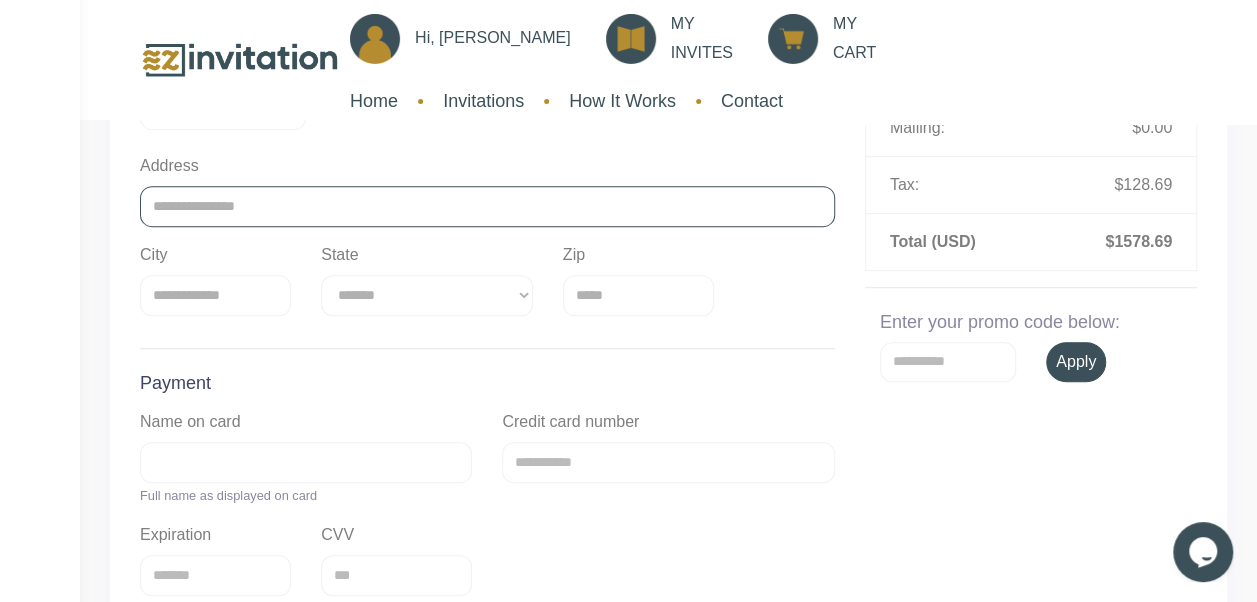 scroll, scrollTop: 355, scrollLeft: 0, axis: vertical 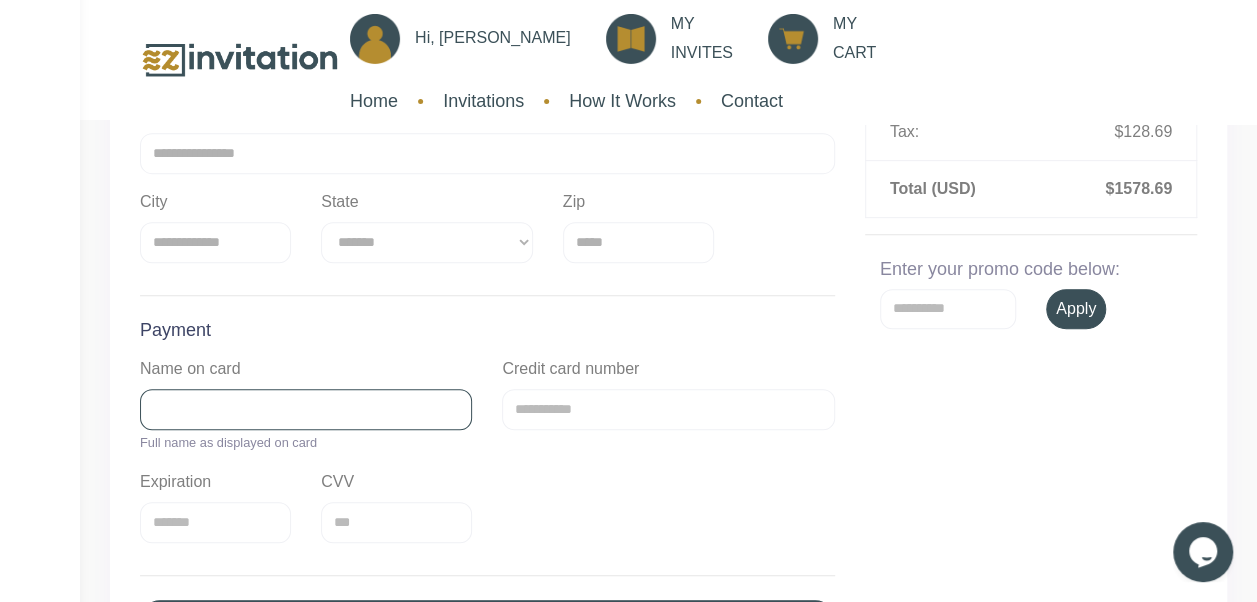 click on "Name on card" at bounding box center [306, 409] 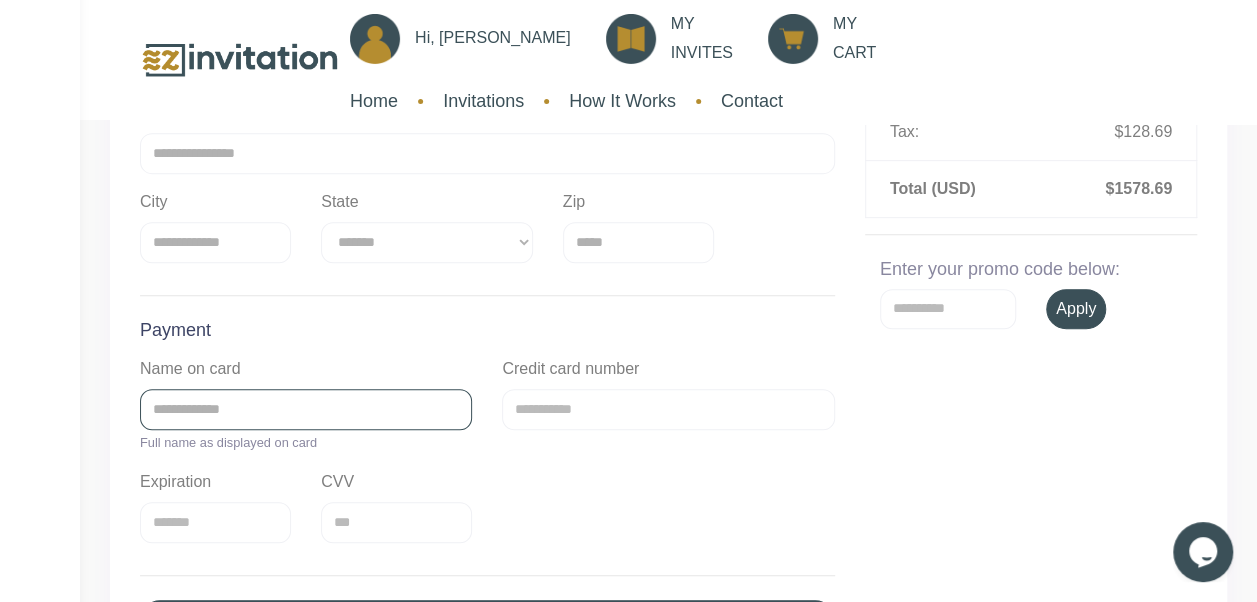 type on "**********" 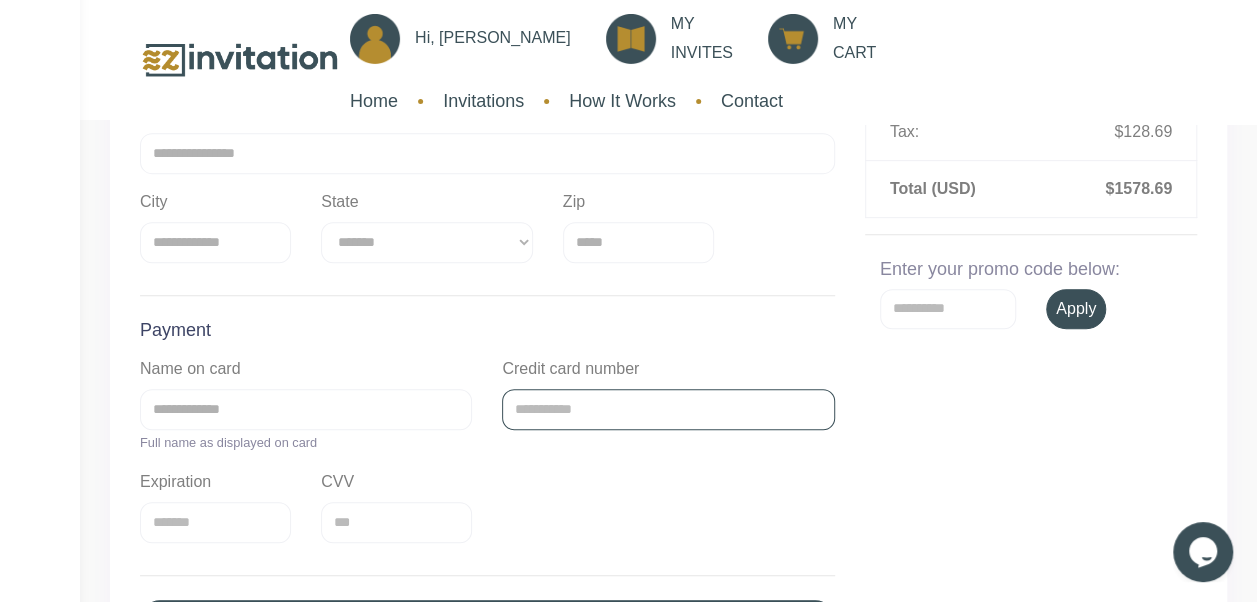 click on "Credit card number" at bounding box center [668, 409] 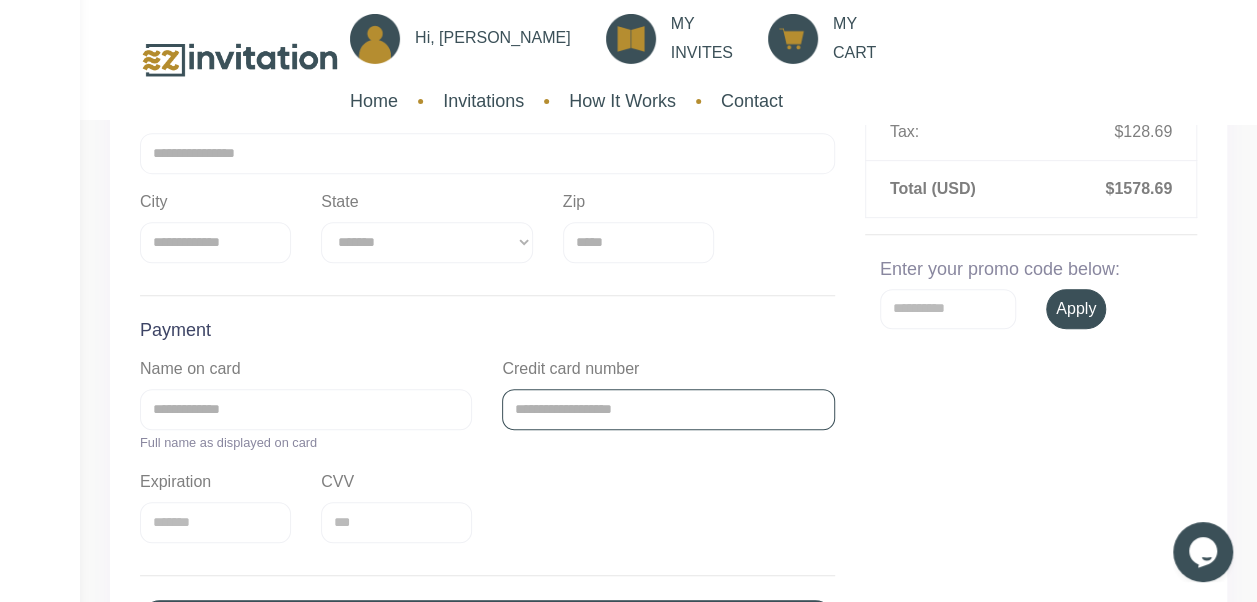 type on "**********" 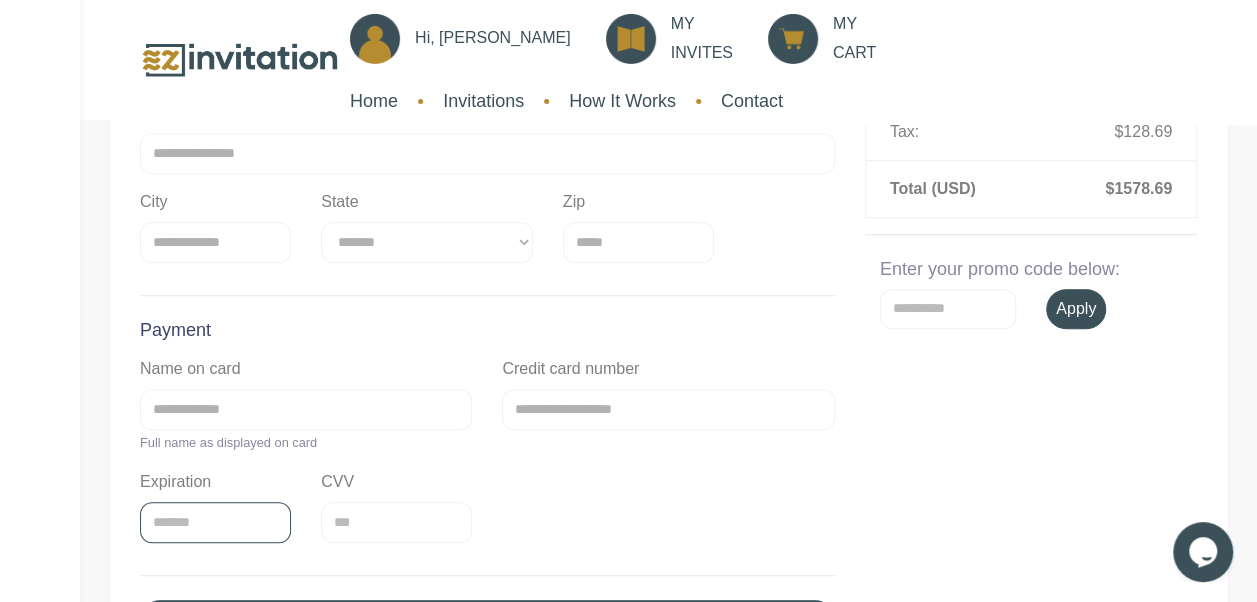click on "Expiration" at bounding box center (215, 522) 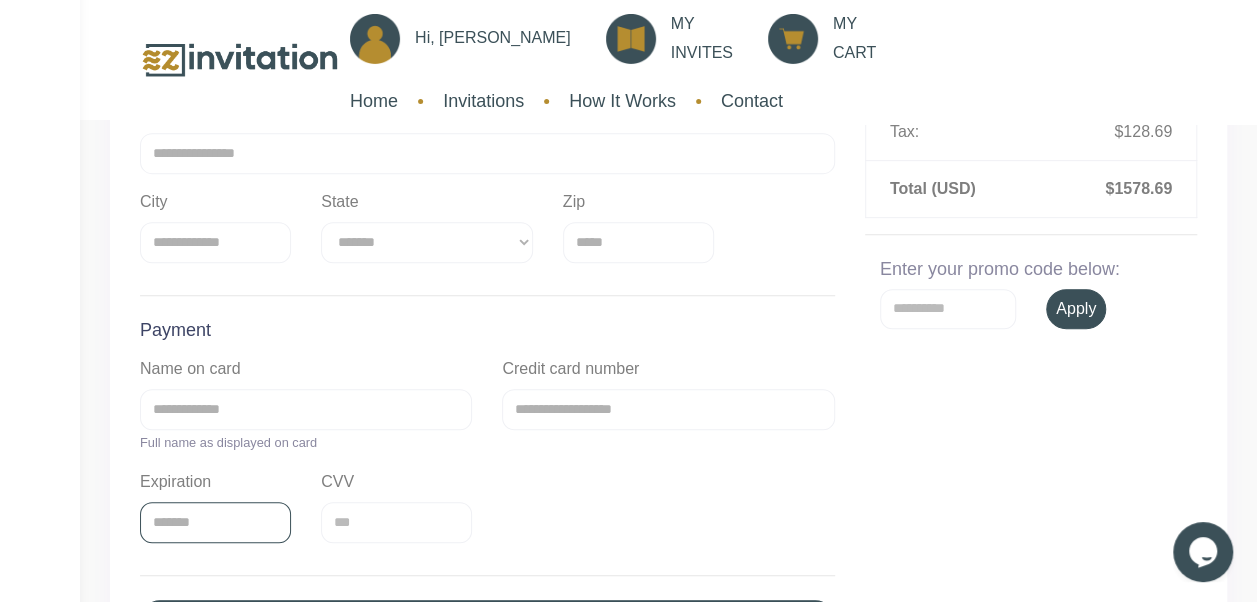 type on "*******" 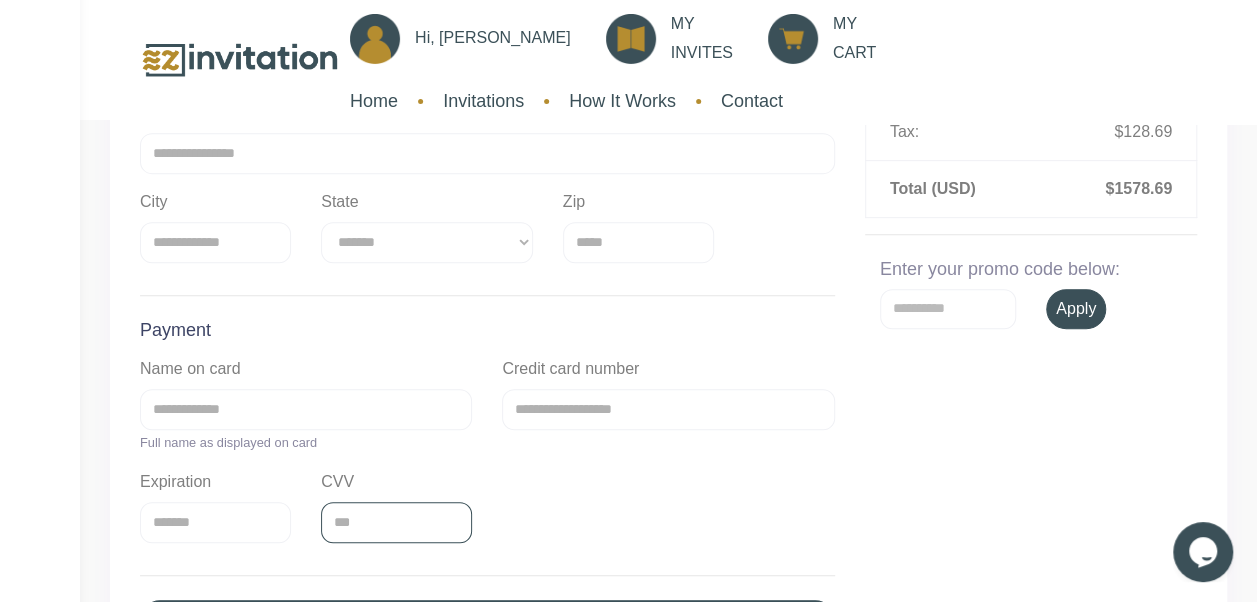 type on "***" 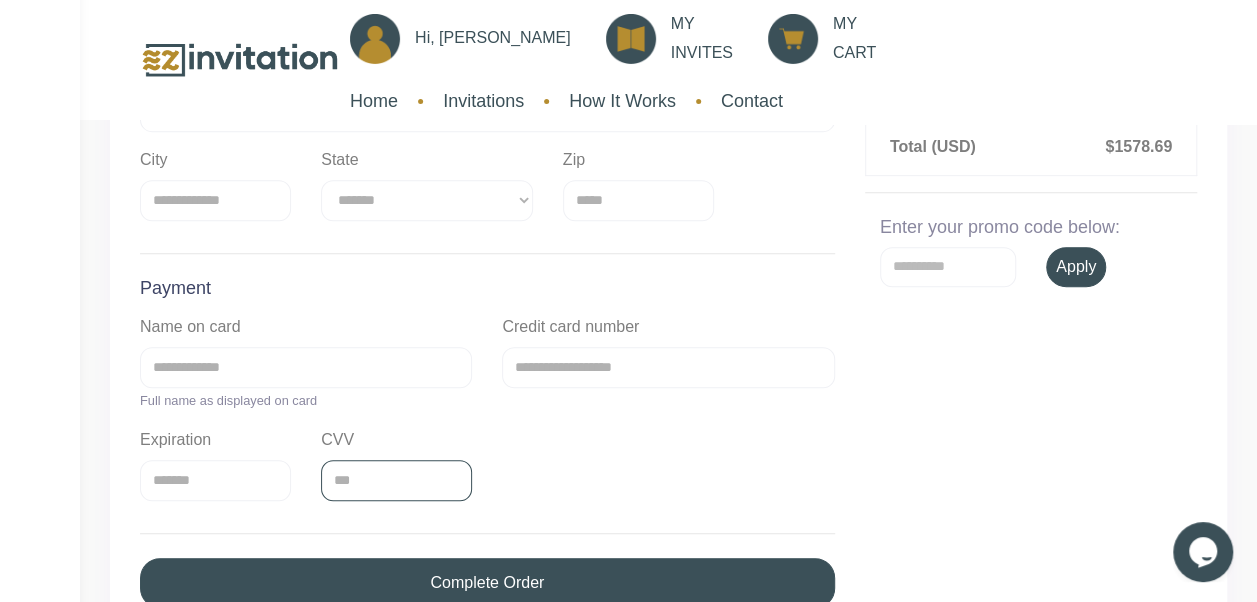 scroll, scrollTop: 426, scrollLeft: 0, axis: vertical 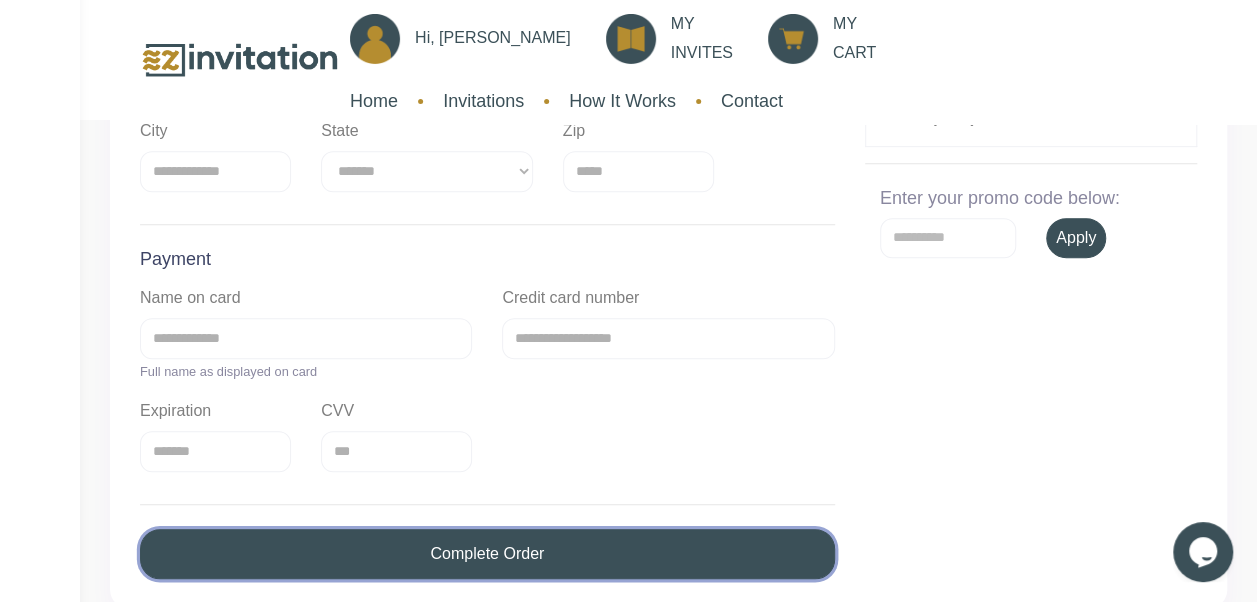 click on "Complete Order" at bounding box center (487, 554) 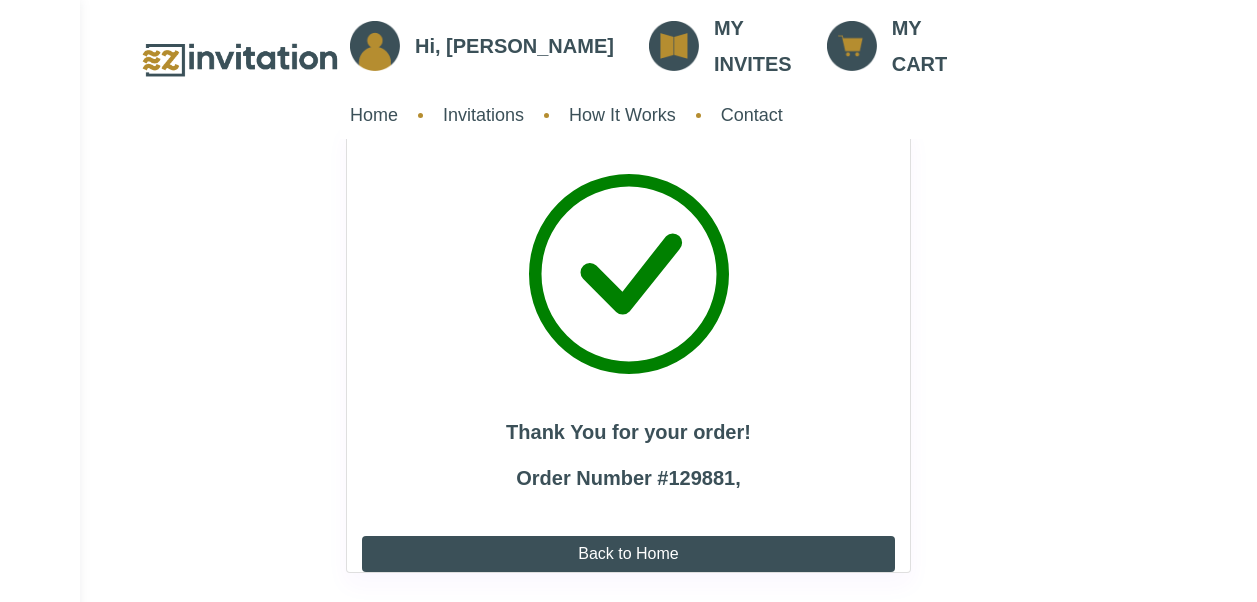 scroll, scrollTop: 0, scrollLeft: 0, axis: both 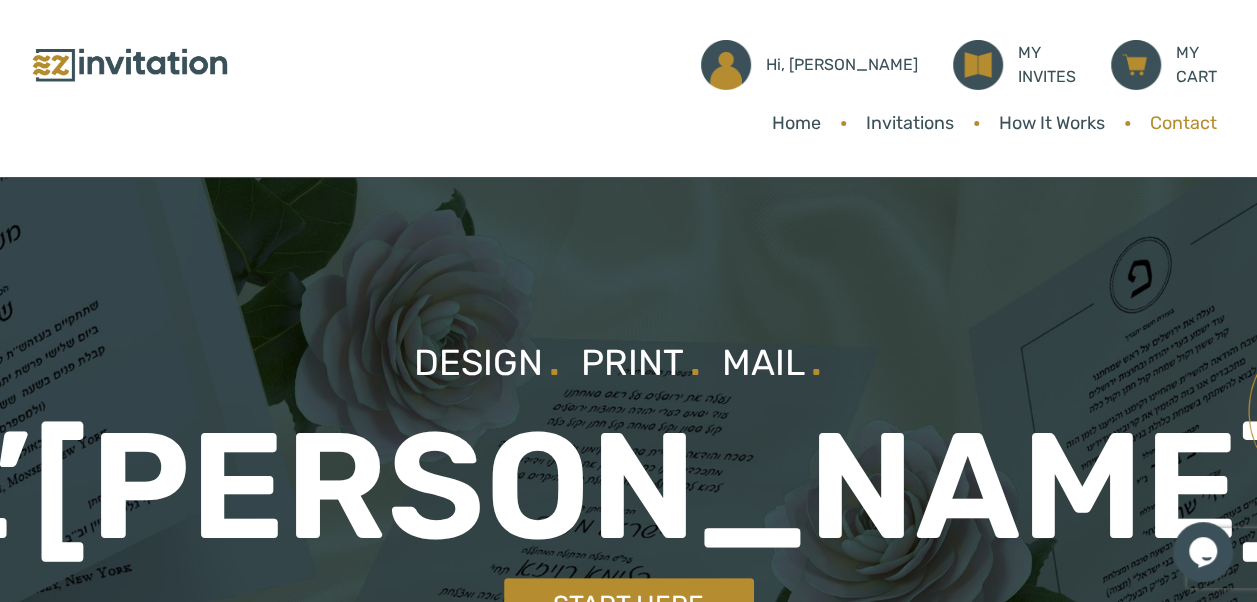 click on "Contact" at bounding box center [1183, 123] 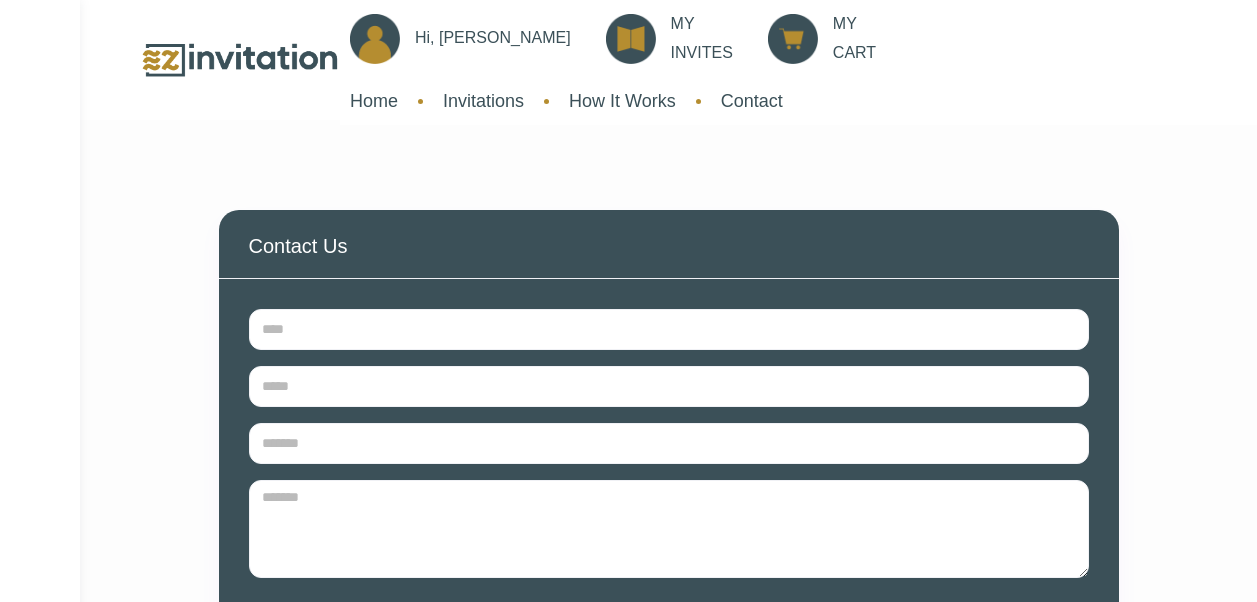scroll, scrollTop: 0, scrollLeft: 0, axis: both 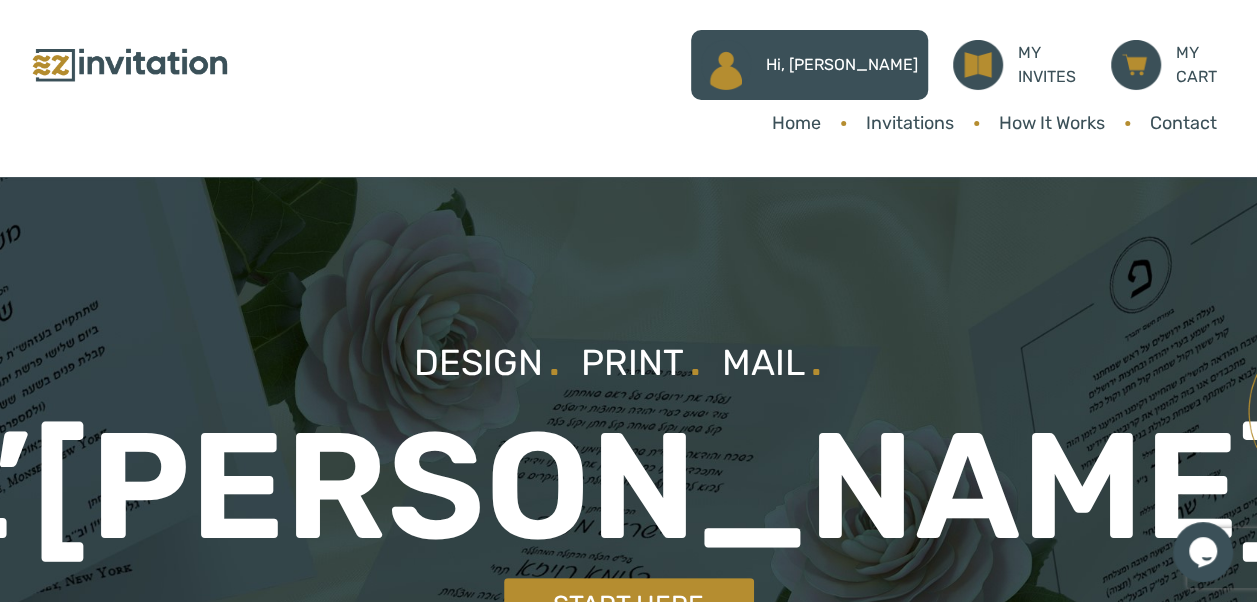 click on "Hi, [PERSON_NAME]" at bounding box center (842, 65) 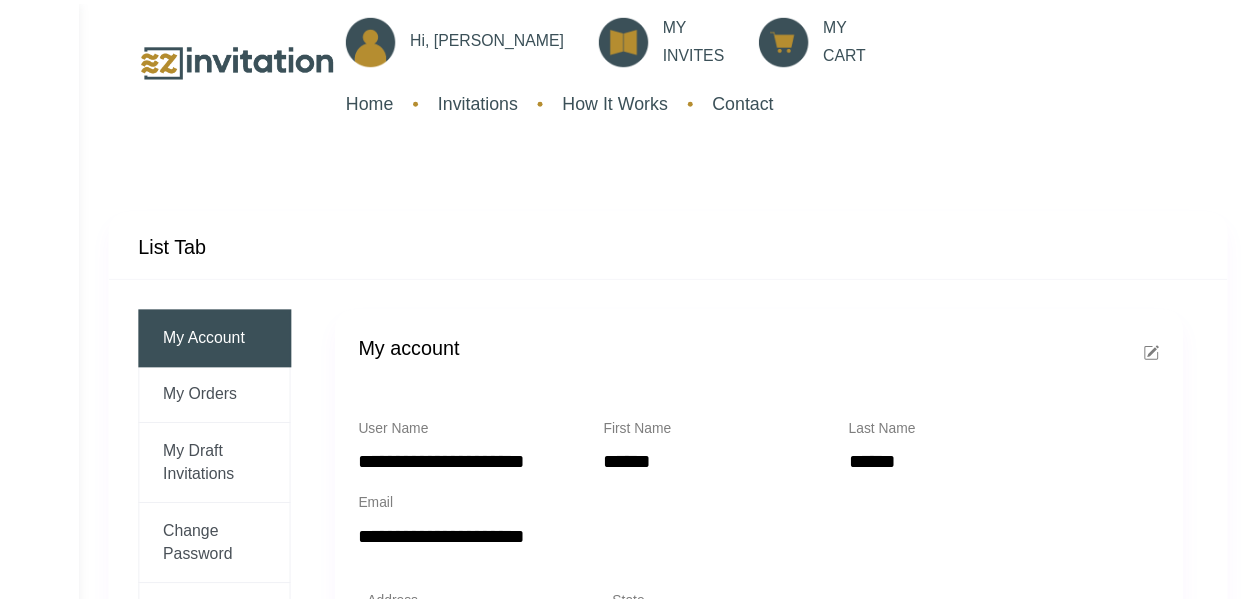 scroll, scrollTop: 0, scrollLeft: 0, axis: both 